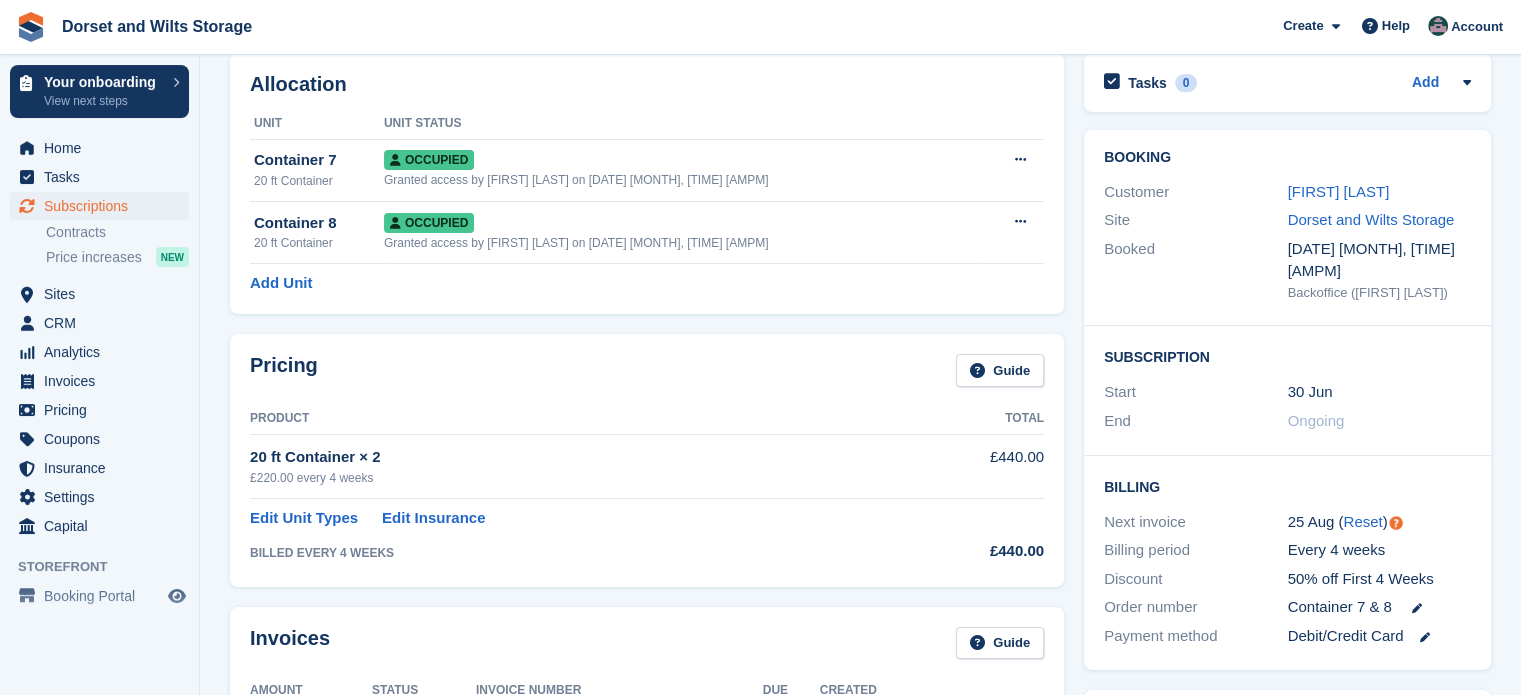 scroll, scrollTop: 0, scrollLeft: 0, axis: both 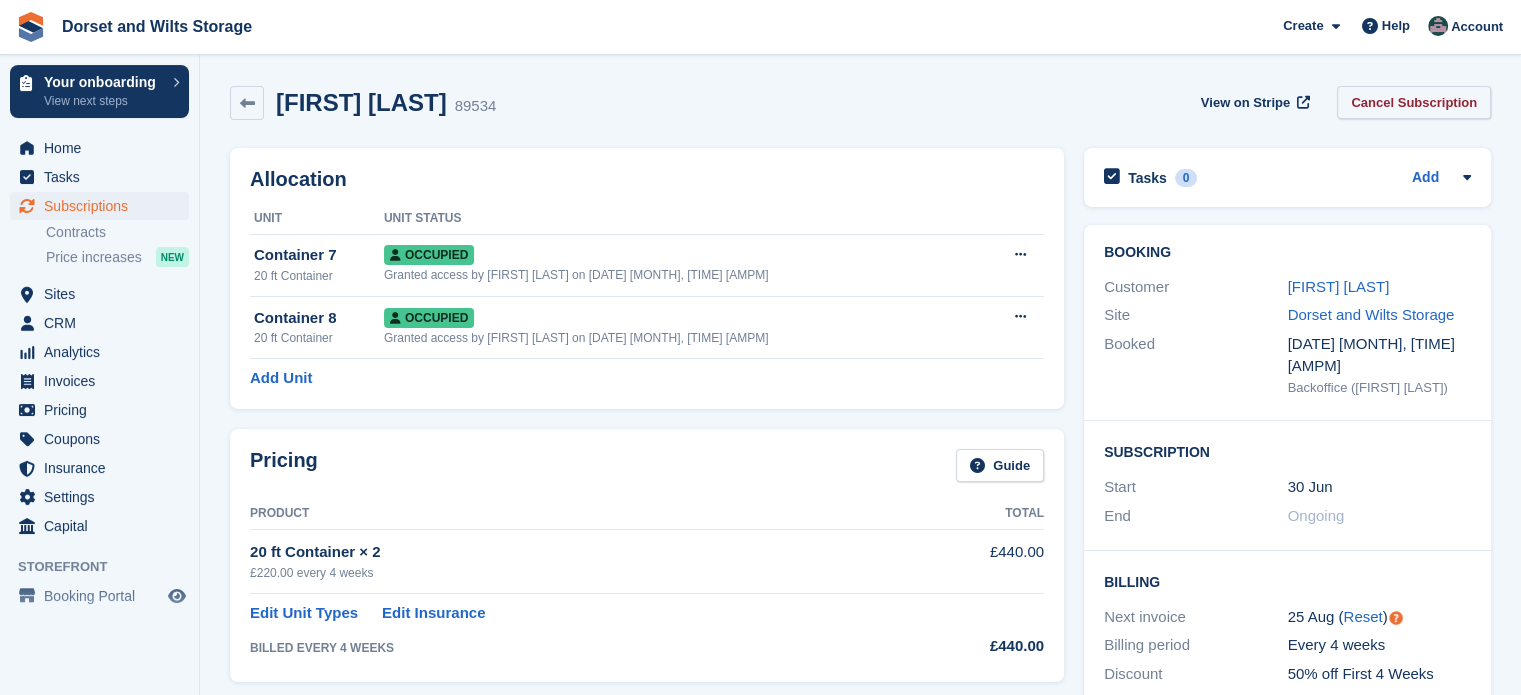 click on "Cancel Subscription" at bounding box center (1414, 102) 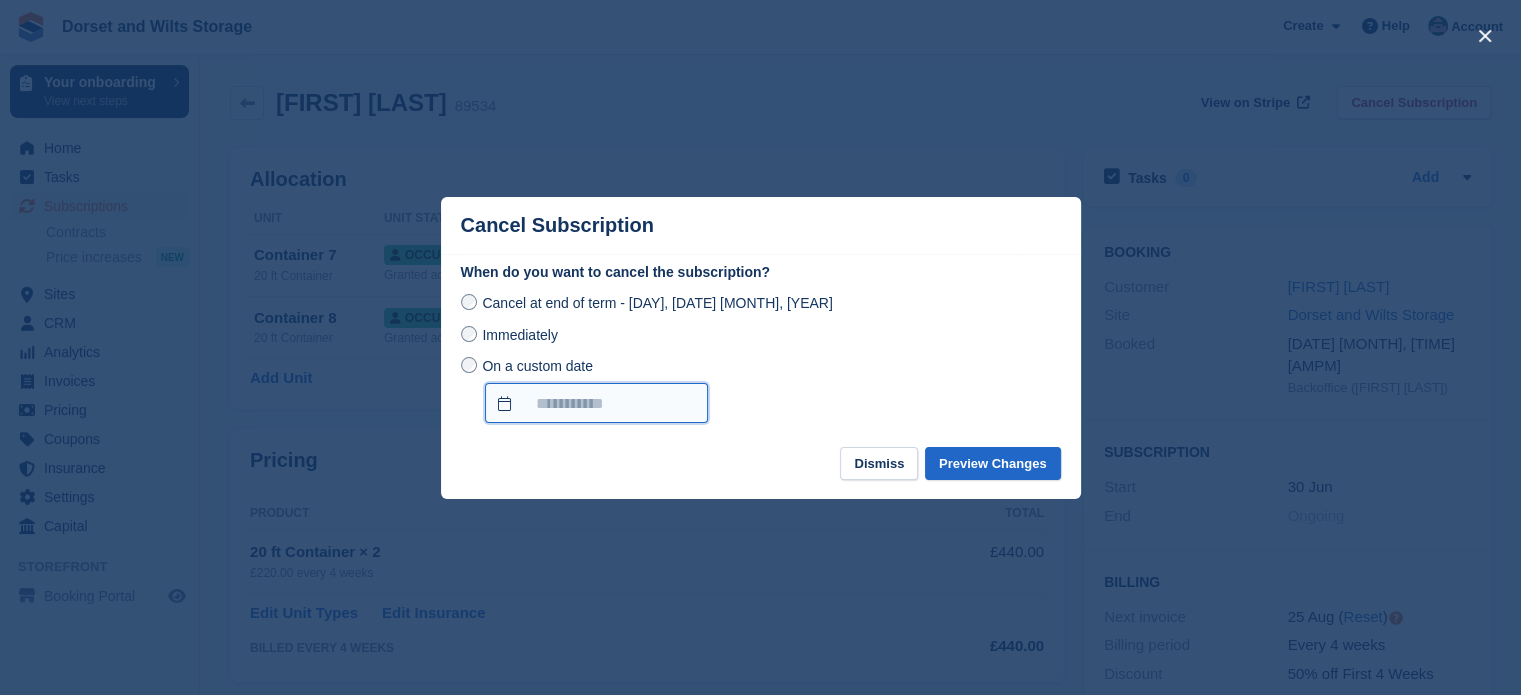 click on "On a custom date" at bounding box center (596, 403) 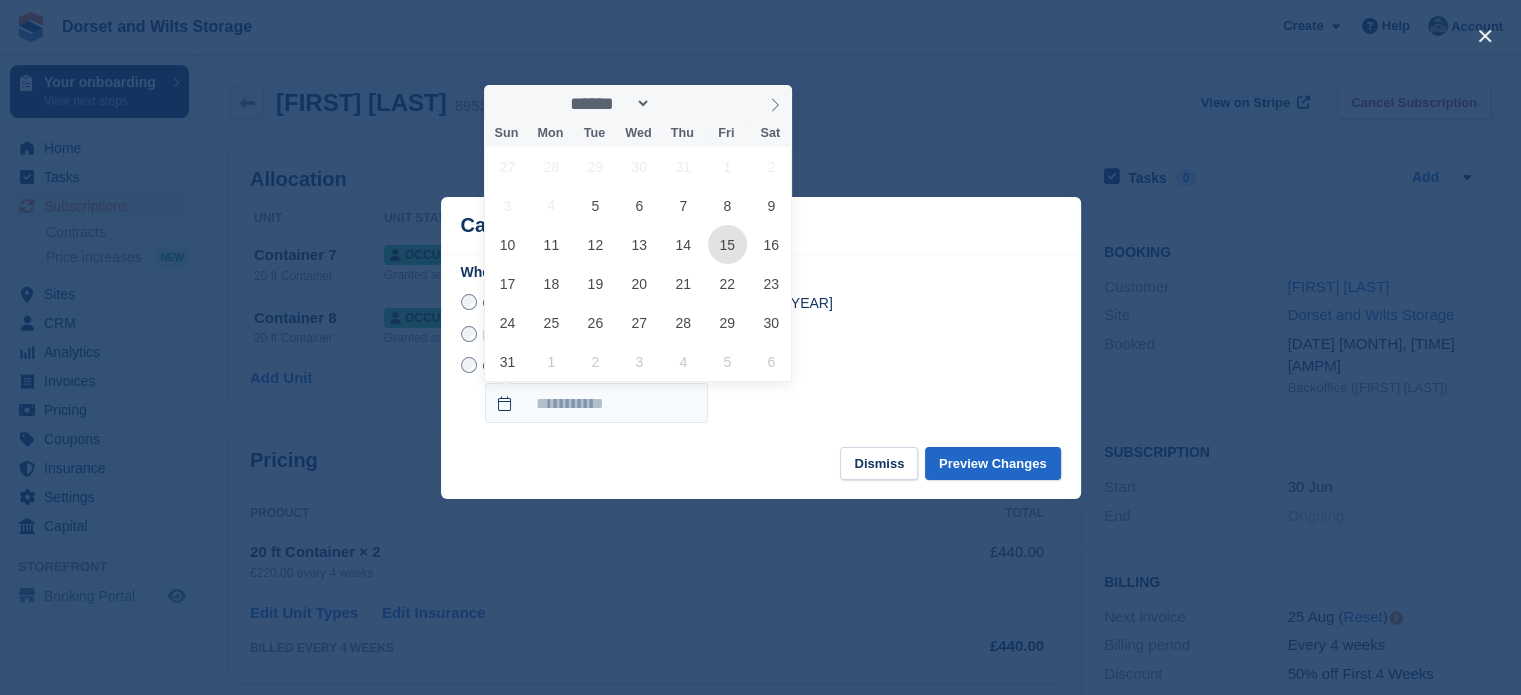 click on "15" at bounding box center (727, 244) 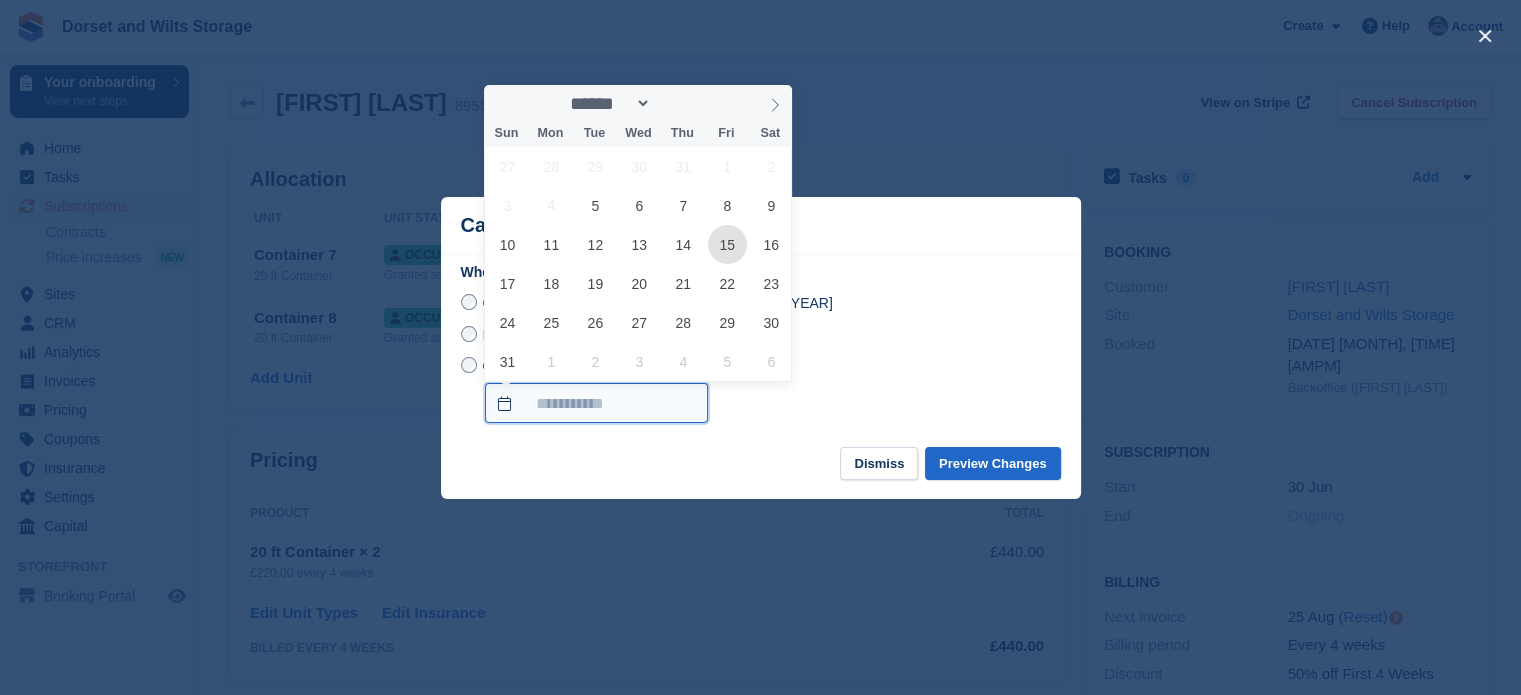 type on "**********" 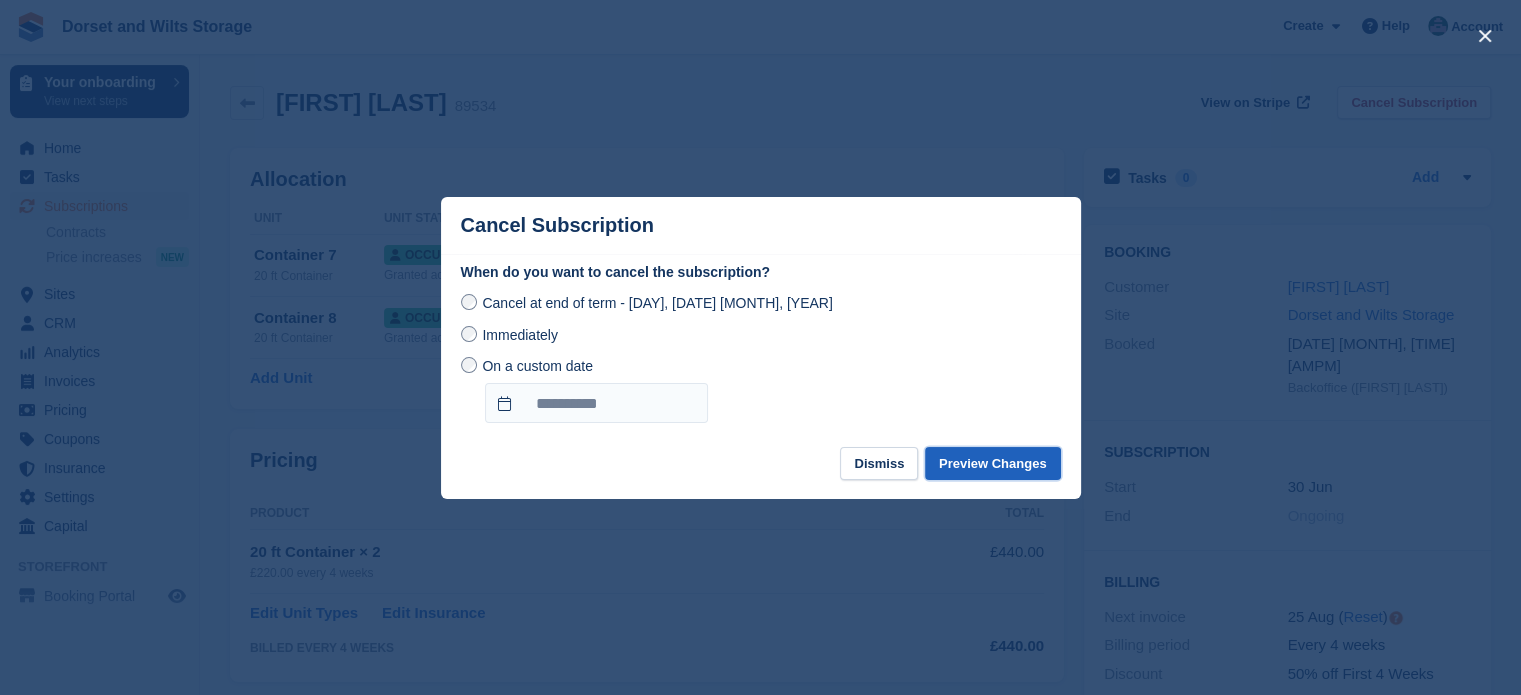 click on "Preview Changes" at bounding box center [993, 463] 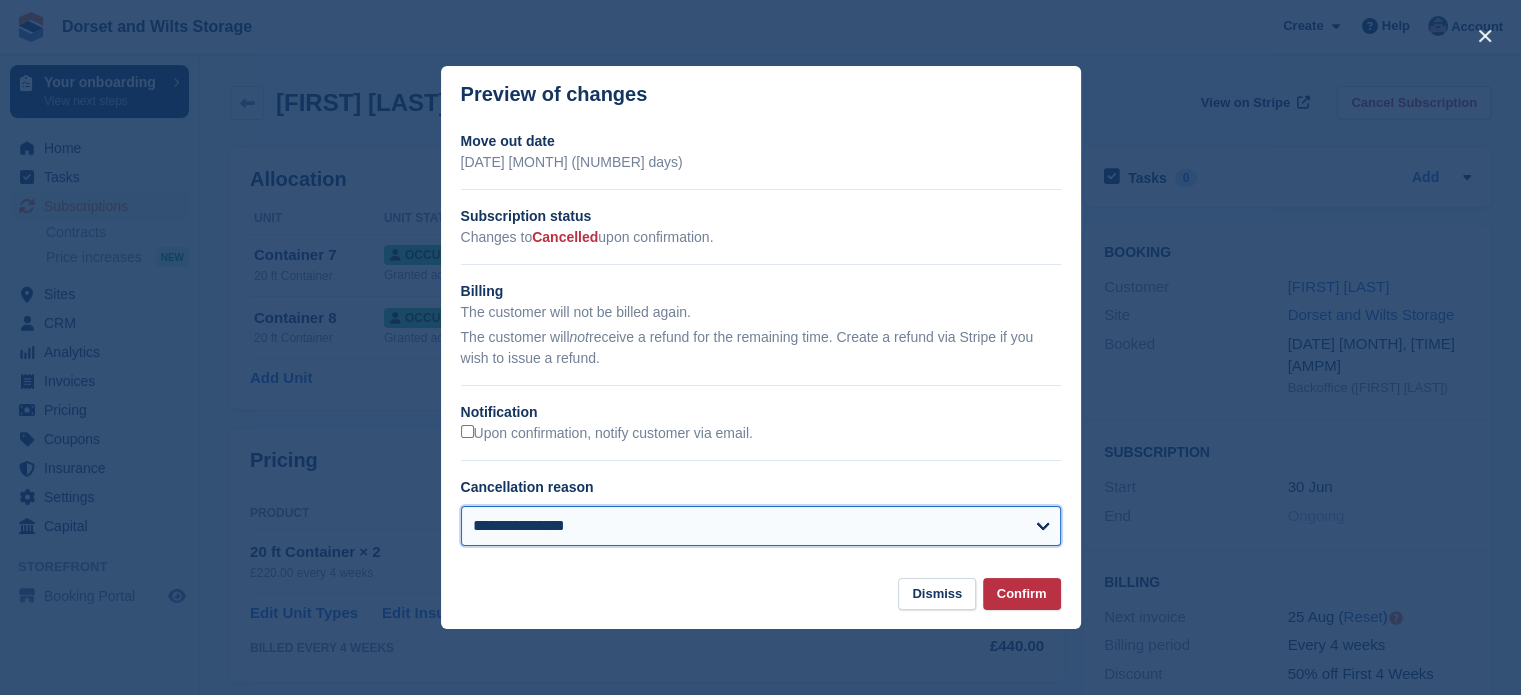 click on "**********" at bounding box center [761, 526] 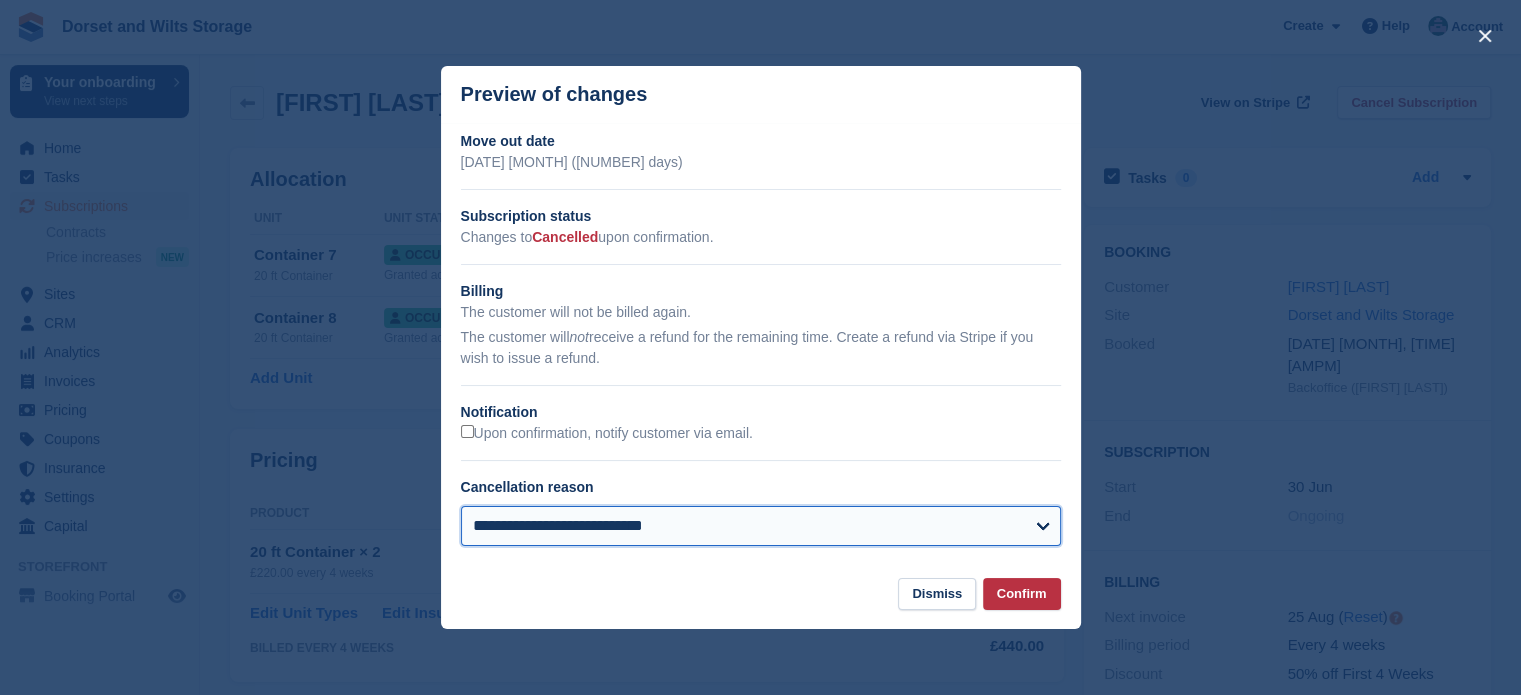 click on "**********" at bounding box center [761, 526] 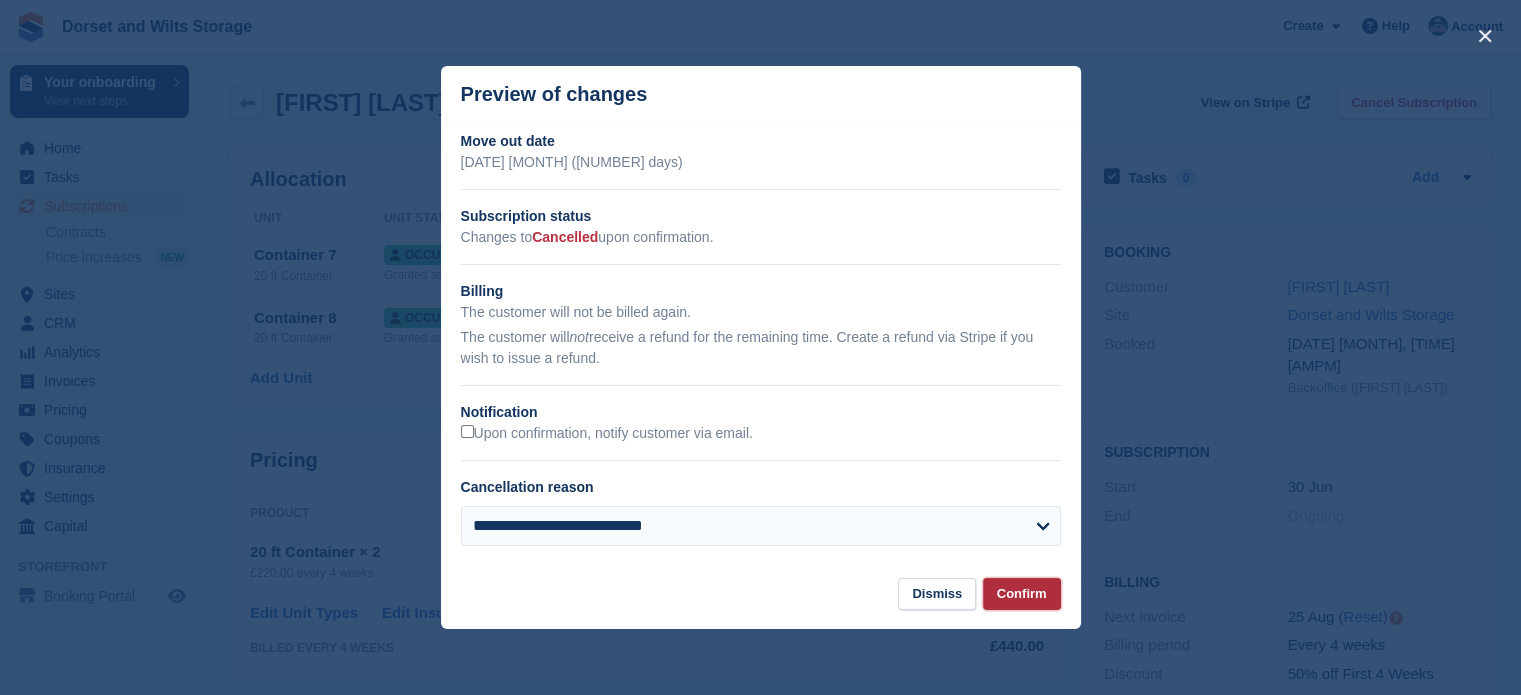 click on "Confirm" at bounding box center [1022, 594] 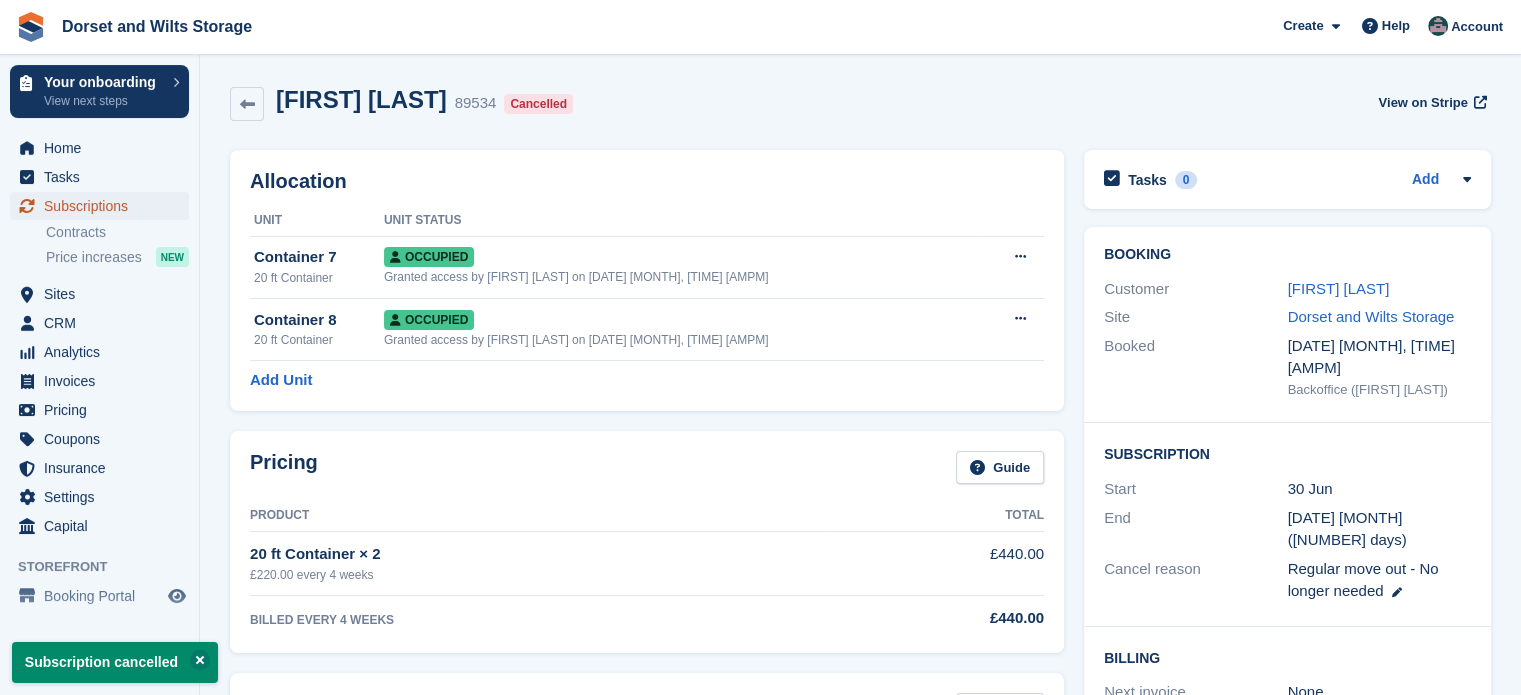 click on "Subscriptions" at bounding box center [104, 206] 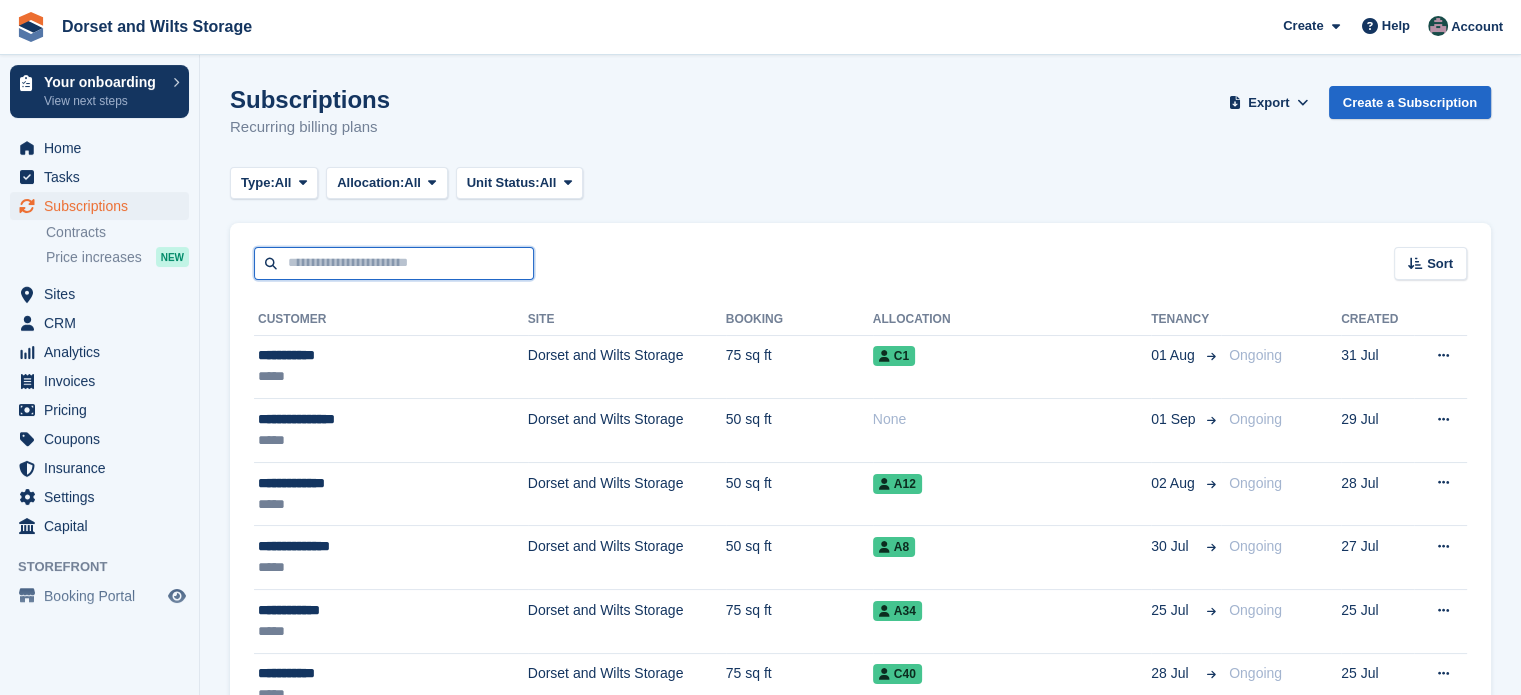 click at bounding box center [394, 263] 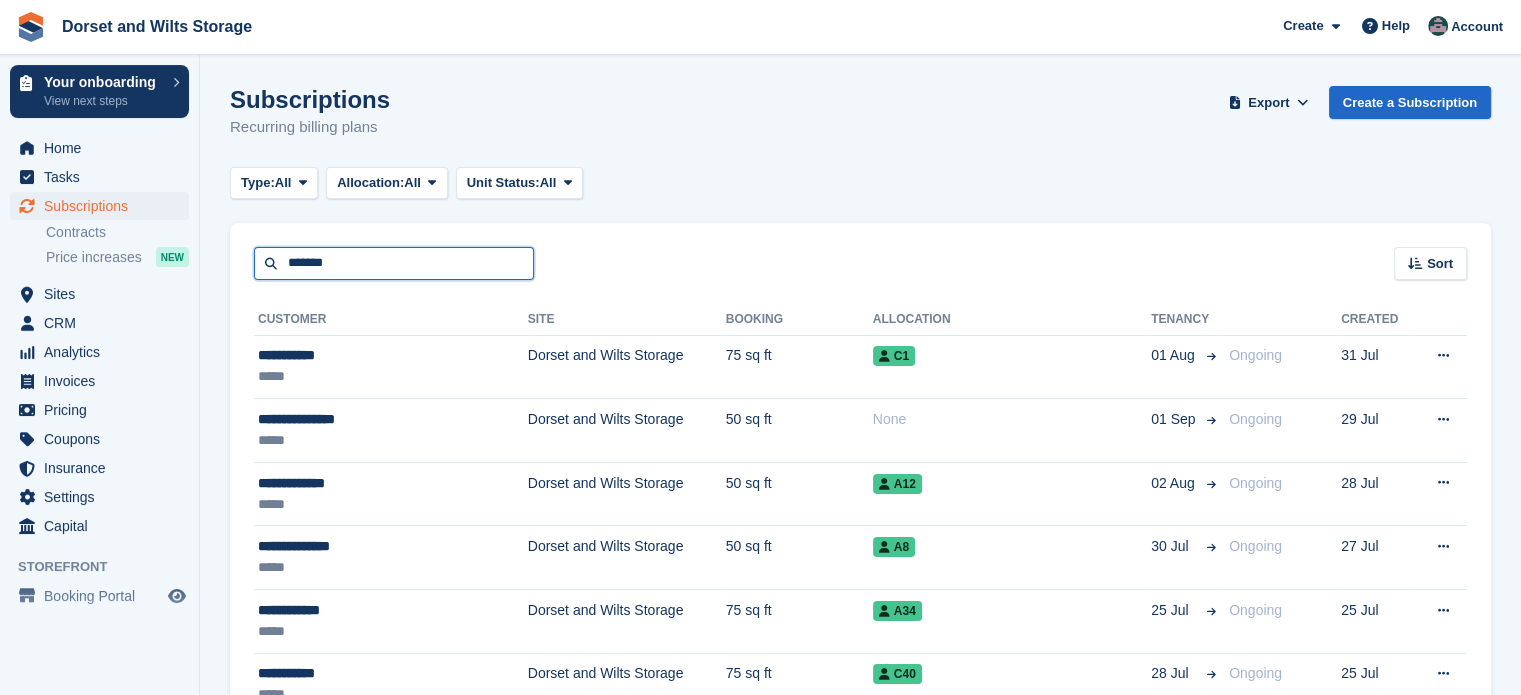 type on "*******" 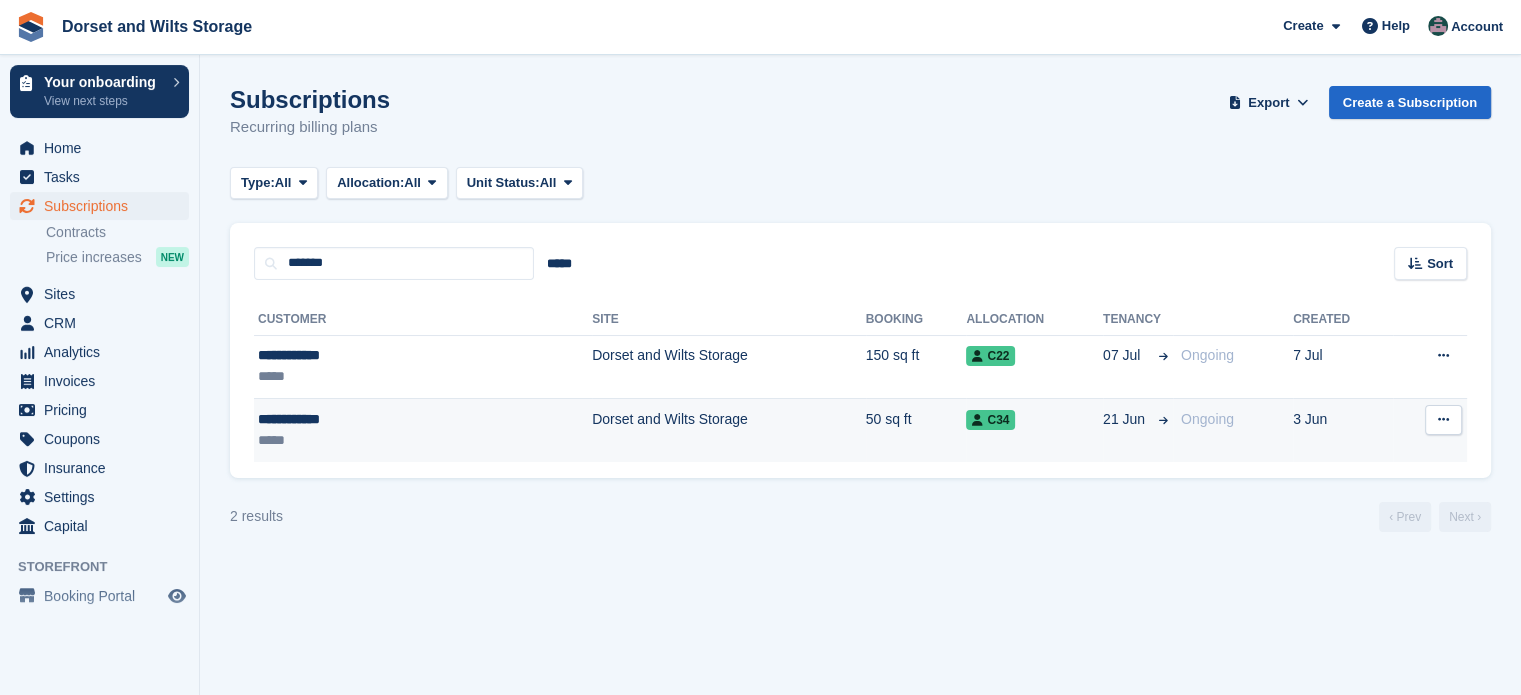 click on "Dorset and Wilts Storage" at bounding box center [728, 430] 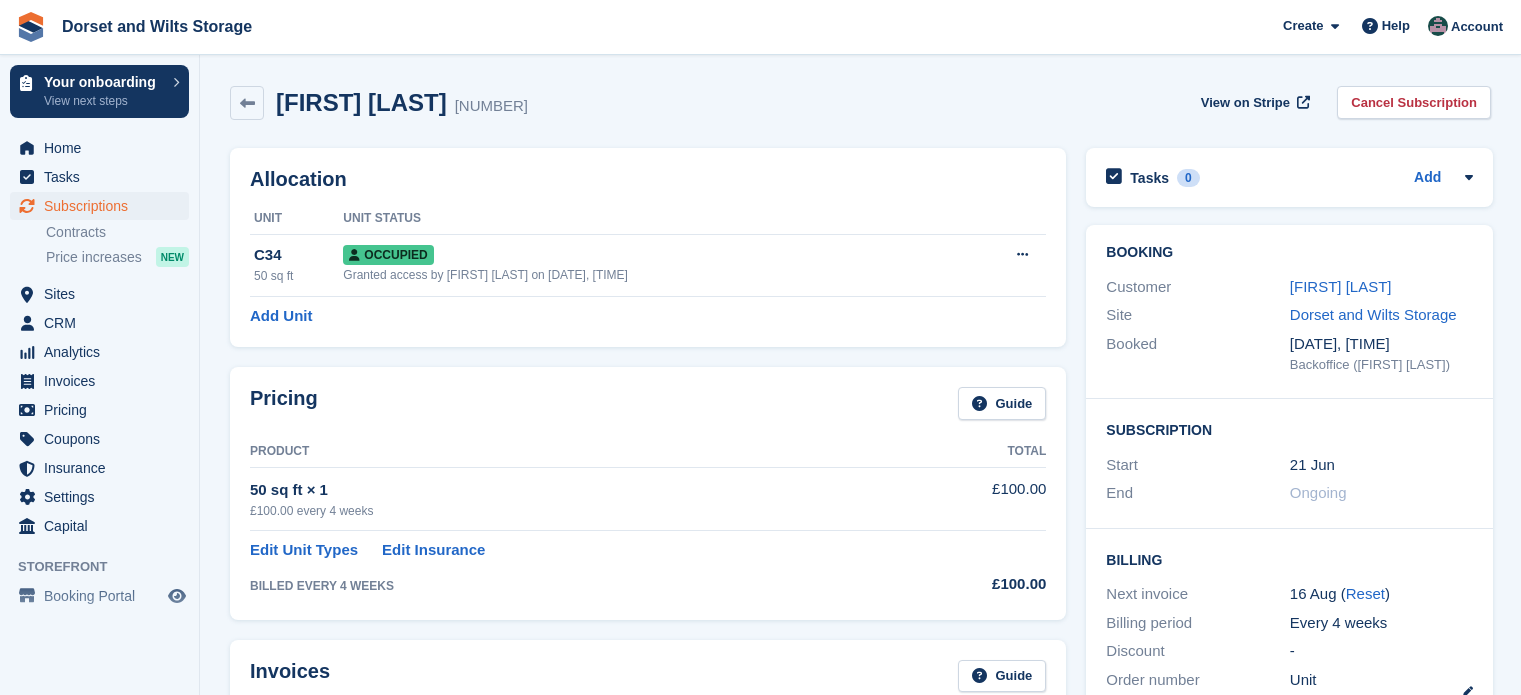 scroll, scrollTop: 0, scrollLeft: 0, axis: both 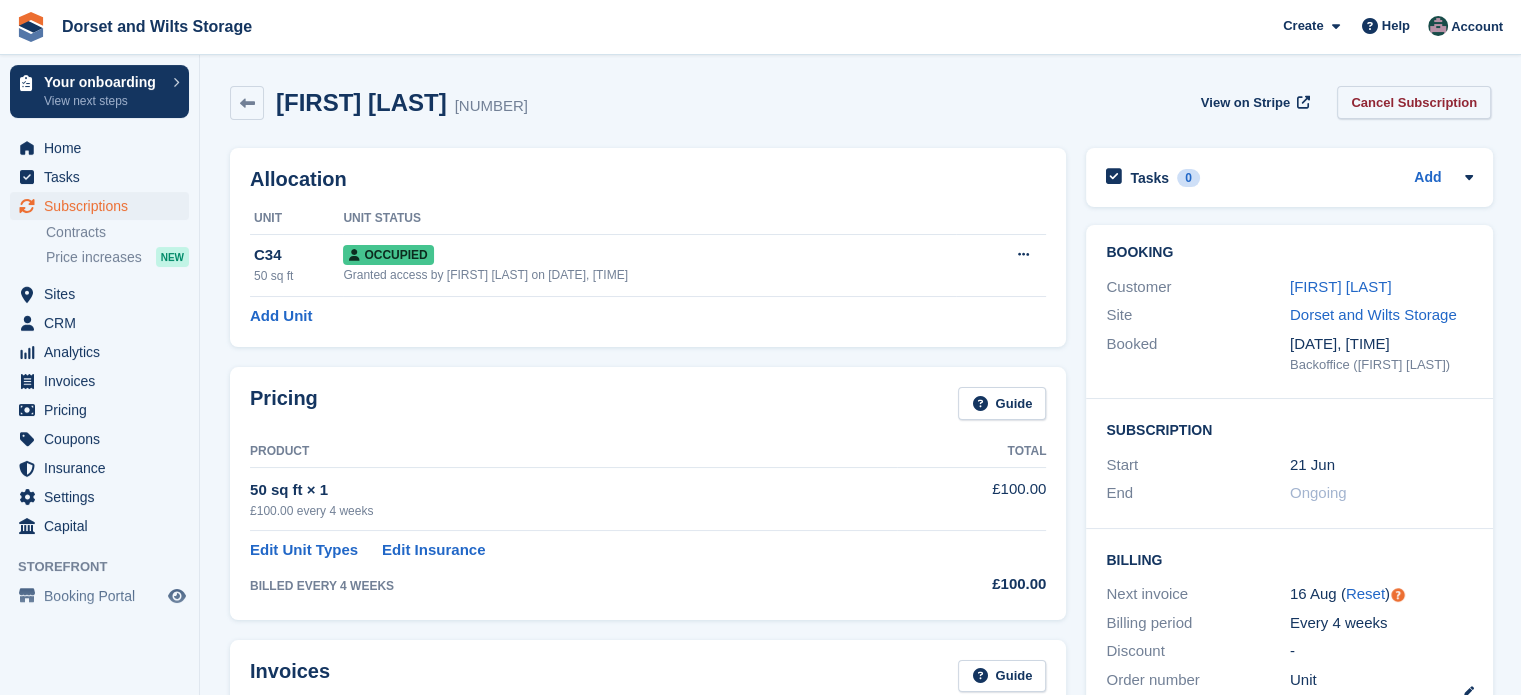 click on "Cancel Subscription" at bounding box center (1414, 102) 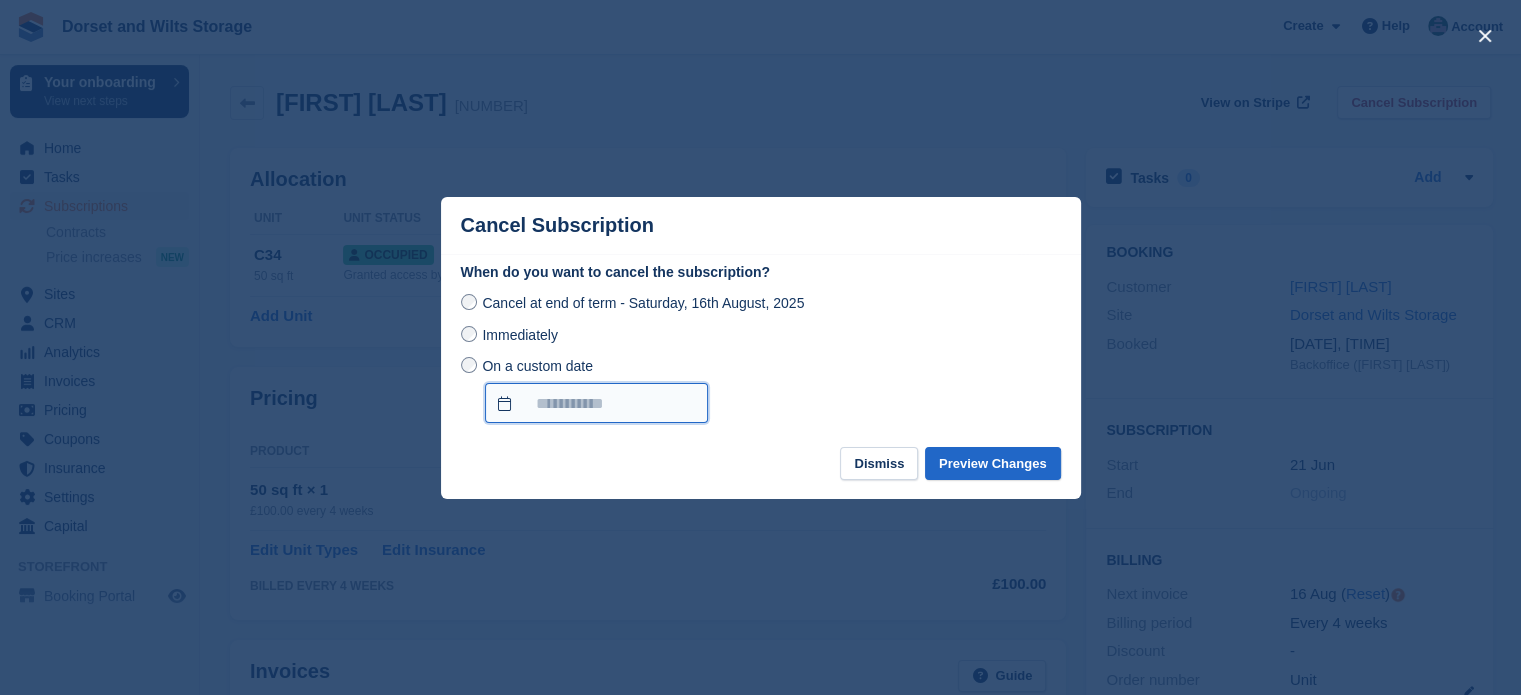 click on "On a custom date" at bounding box center (596, 403) 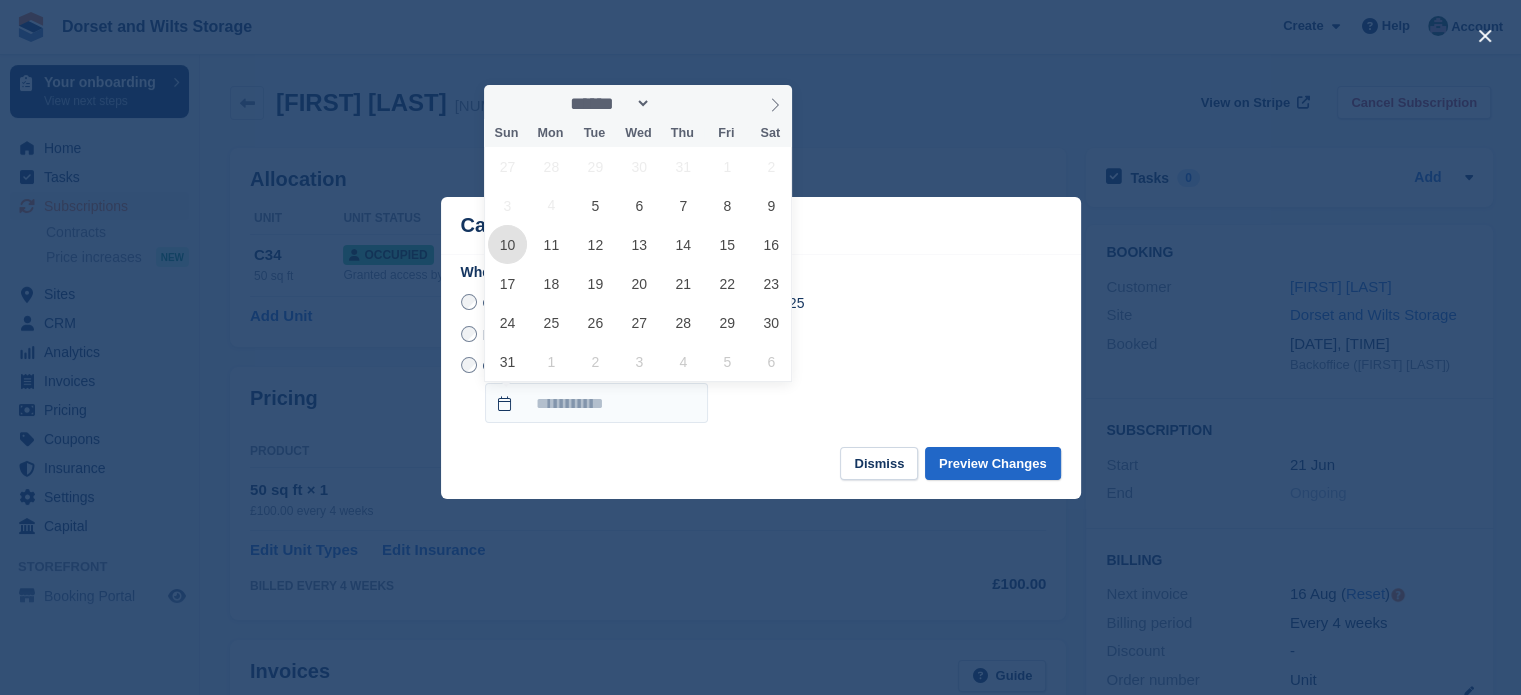click on "10" at bounding box center (507, 244) 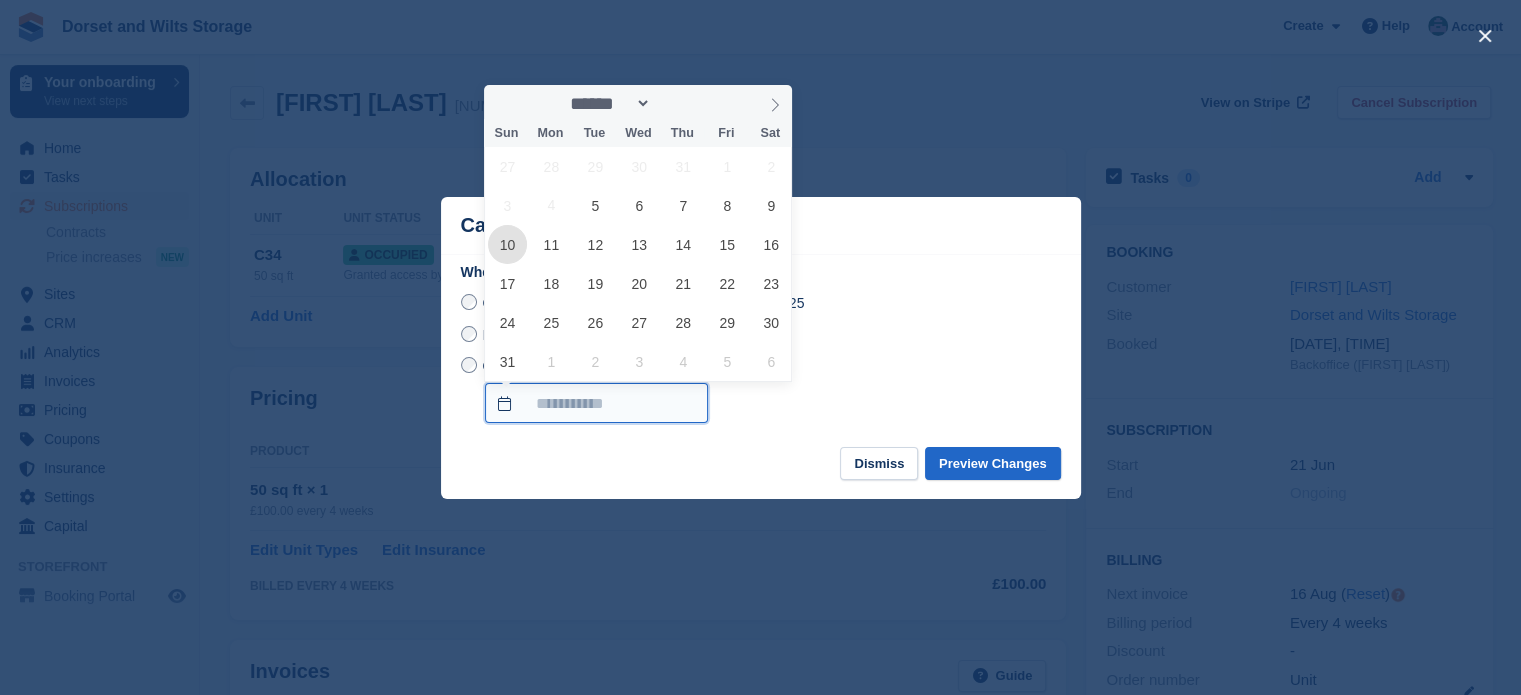 type on "**********" 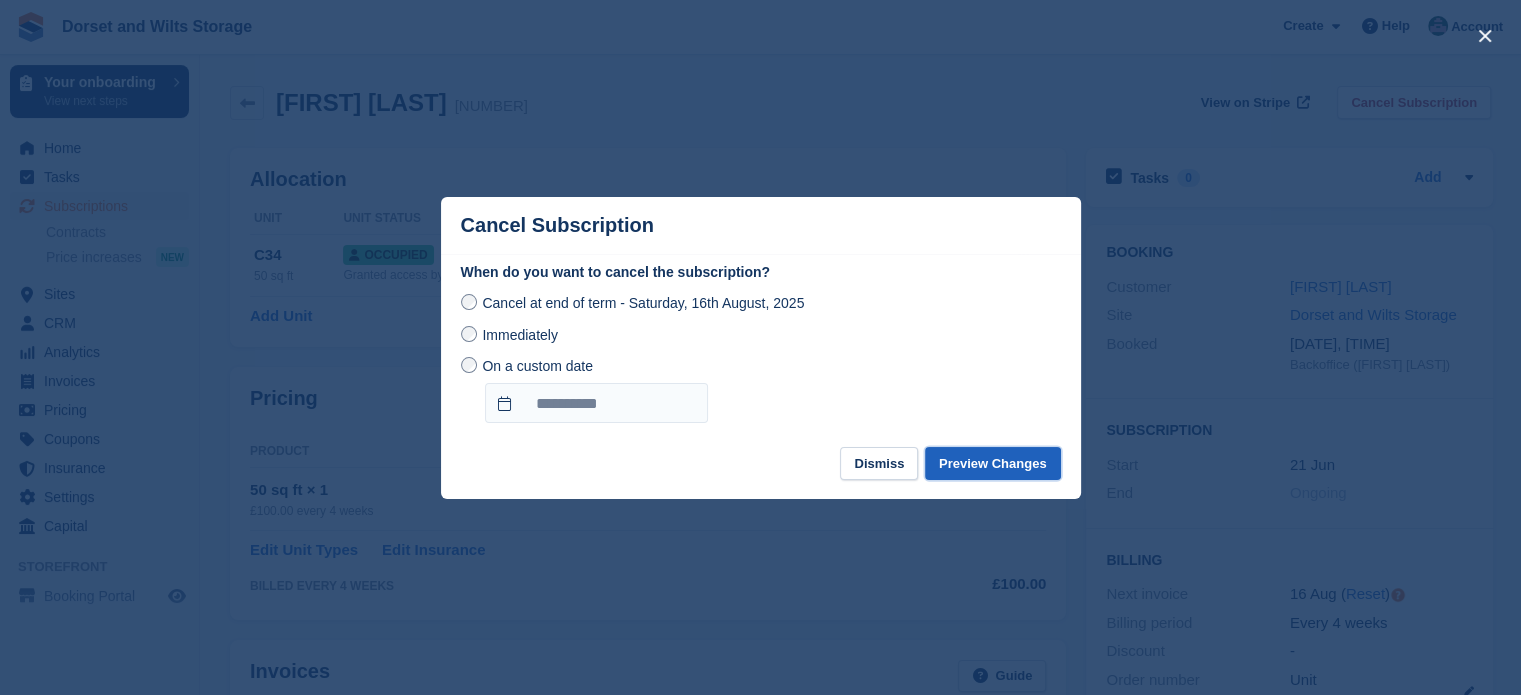 click on "Preview Changes" at bounding box center (993, 463) 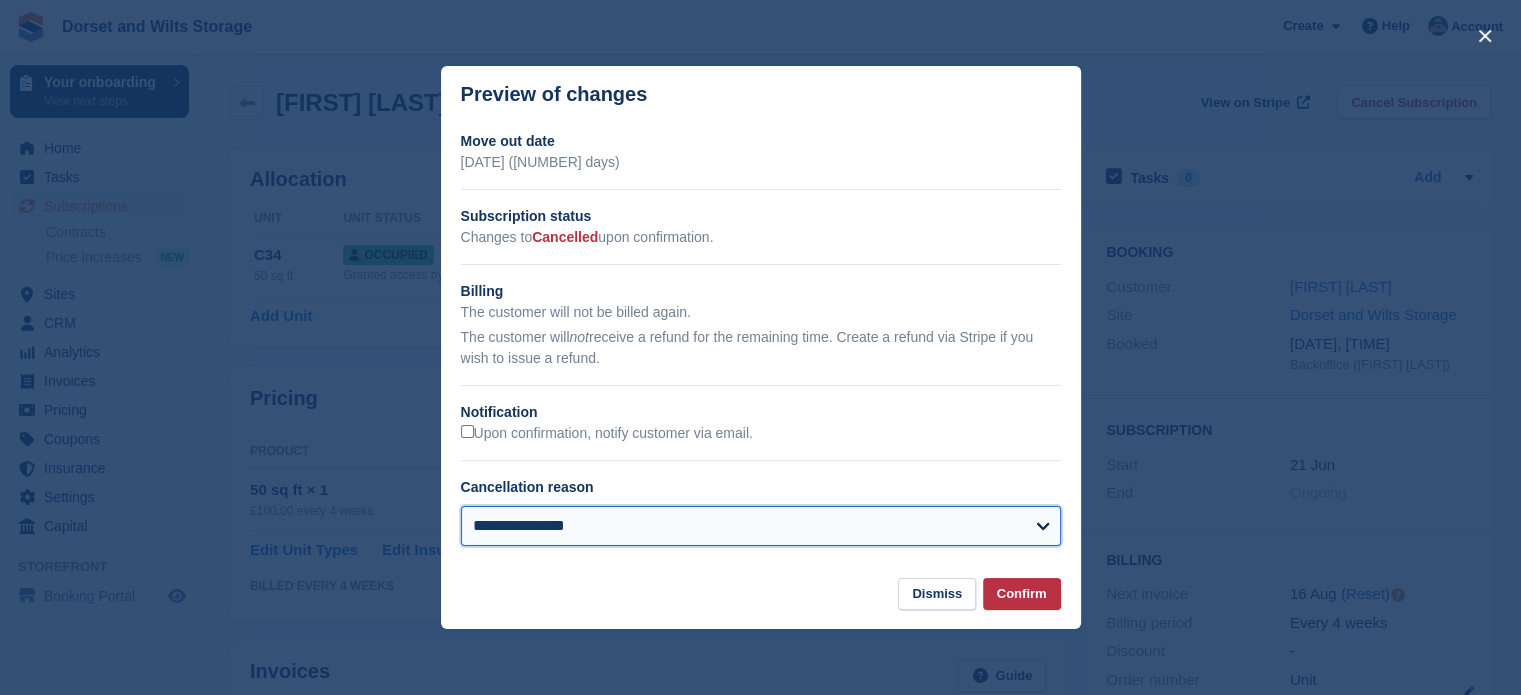 click on "**********" at bounding box center [761, 526] 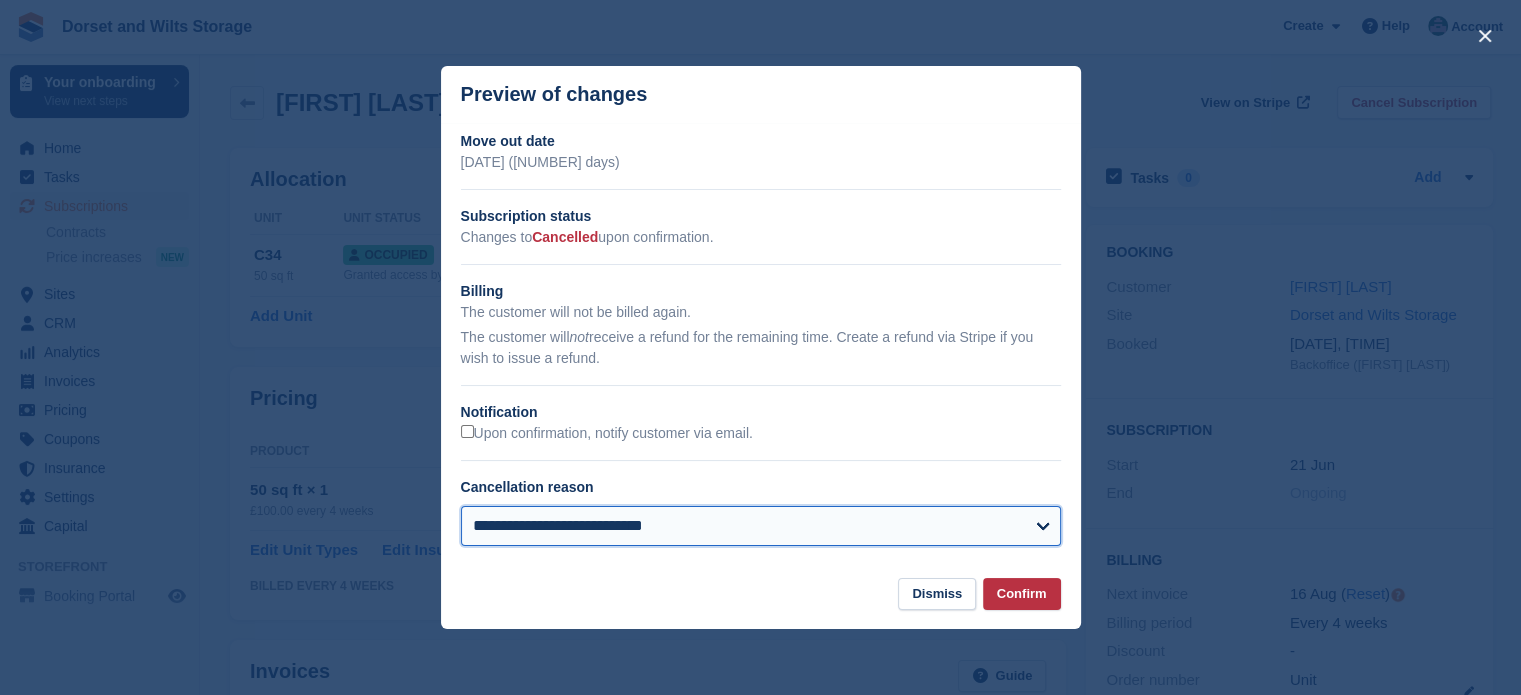 click on "**********" at bounding box center [761, 526] 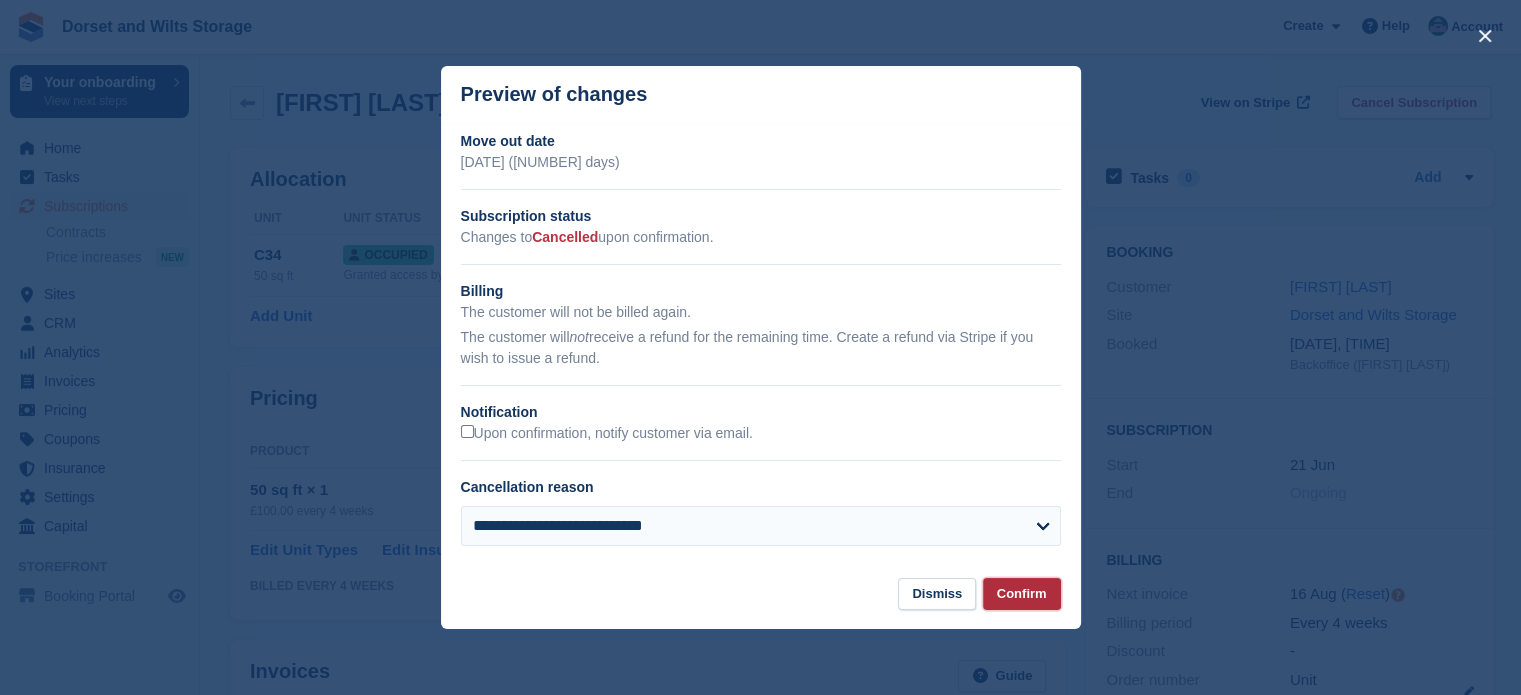 click on "Confirm" at bounding box center [1022, 594] 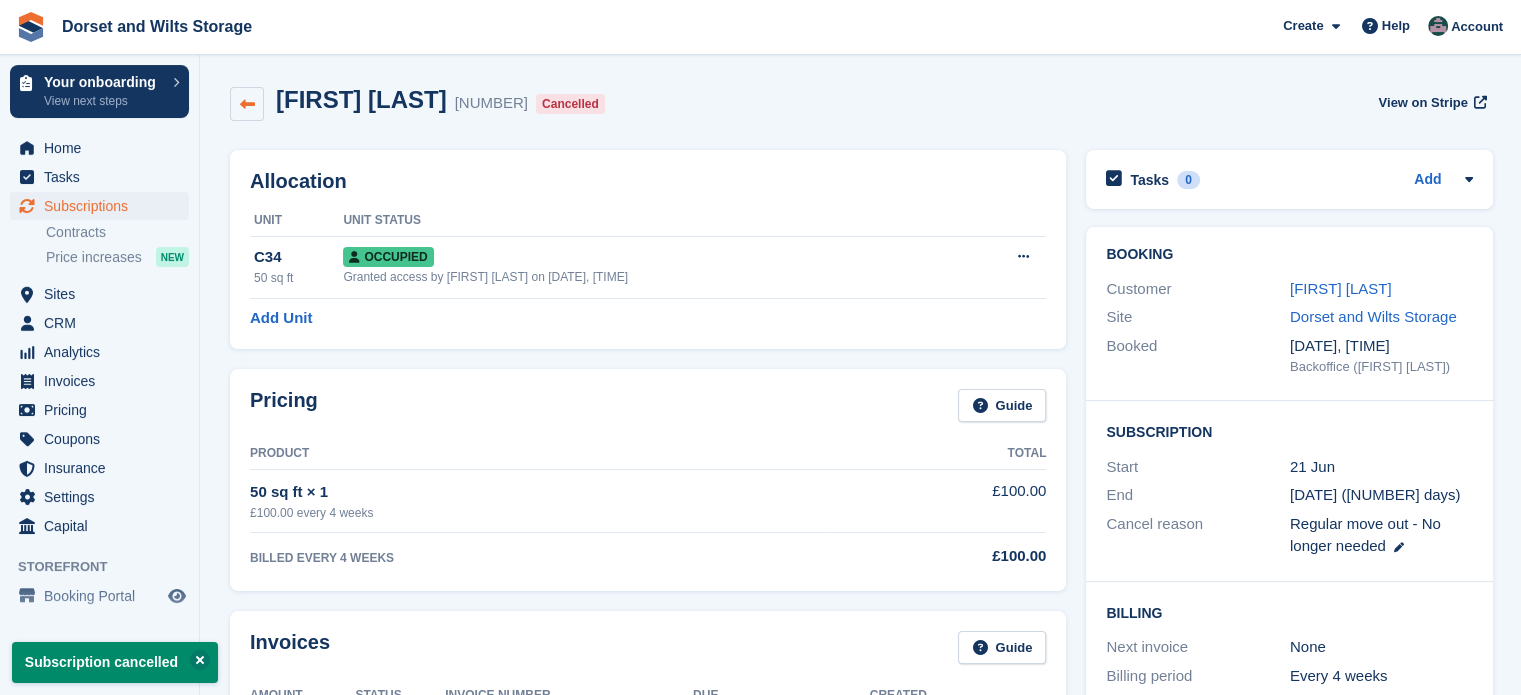 click at bounding box center (247, 104) 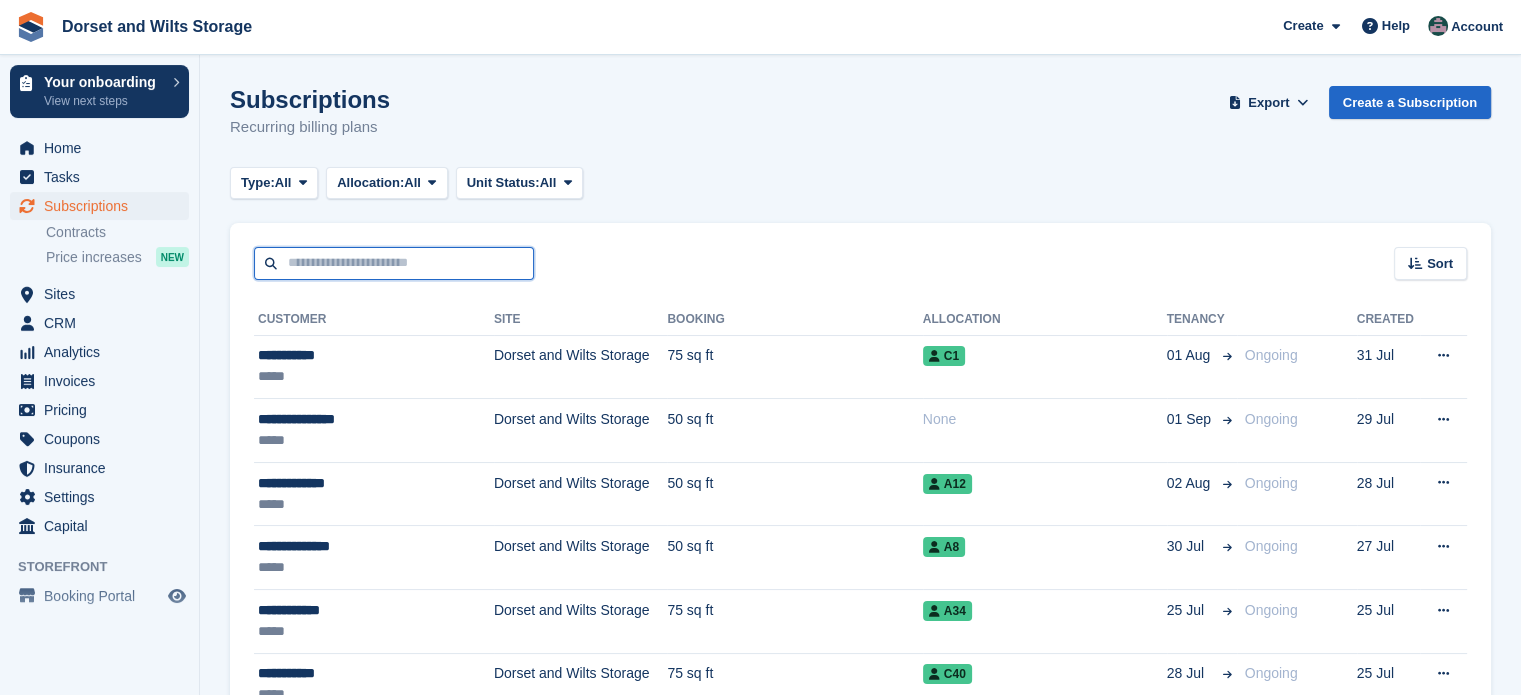 click at bounding box center [394, 263] 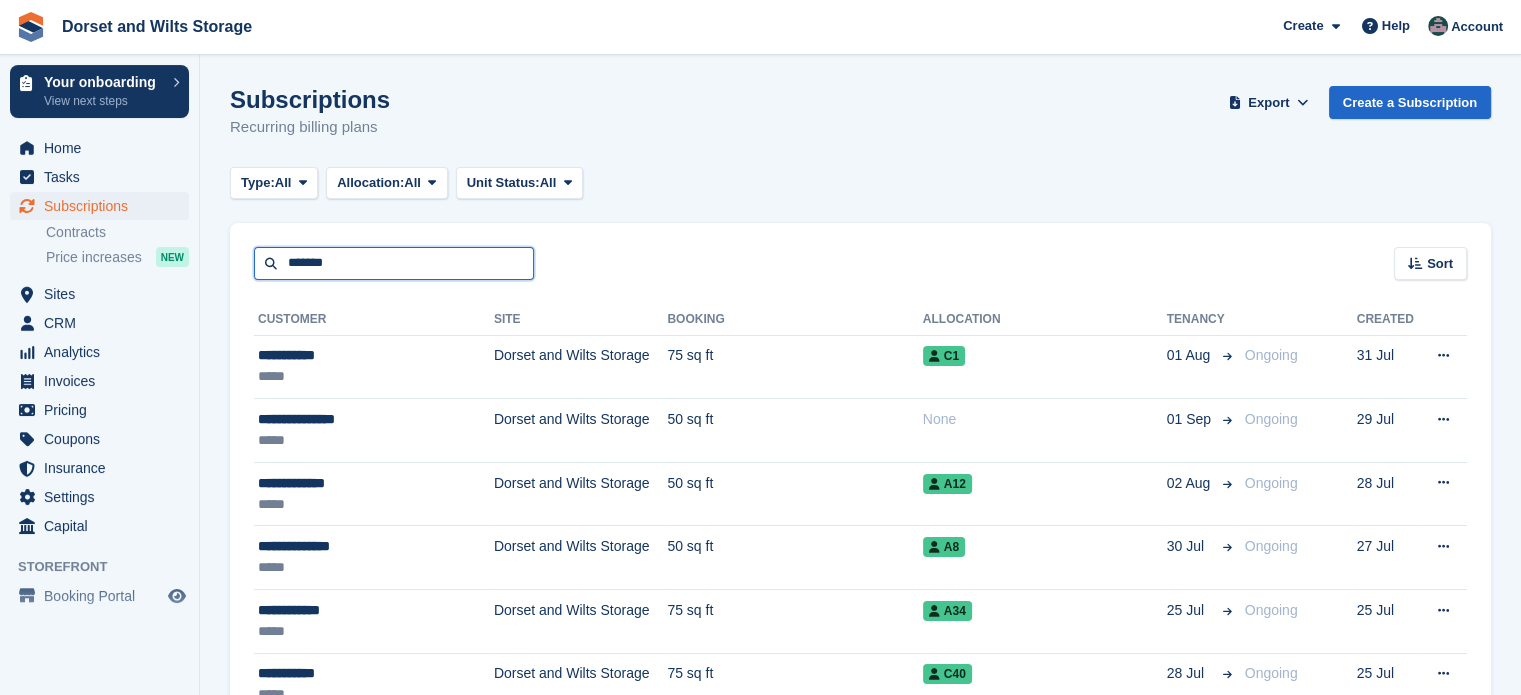 type on "*******" 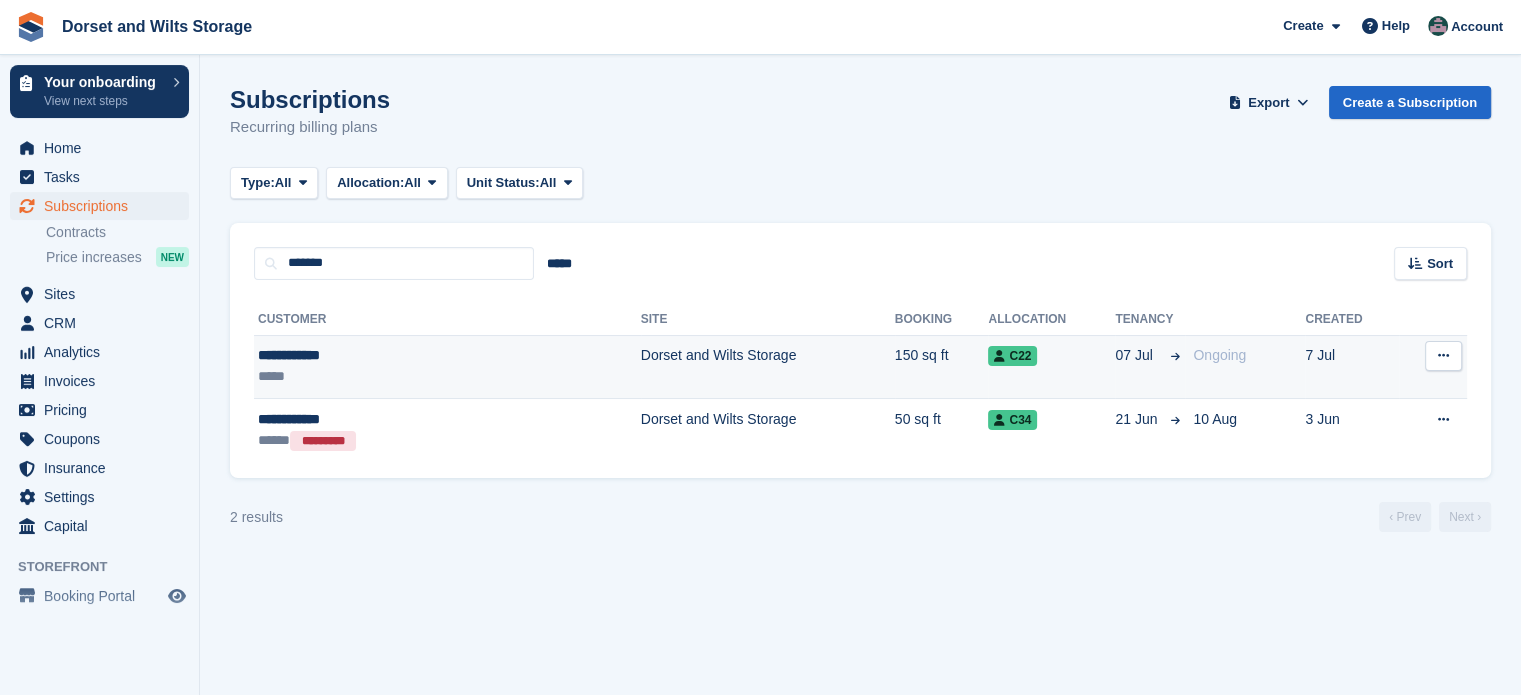click on "Dorset and Wilts Storage" at bounding box center [768, 367] 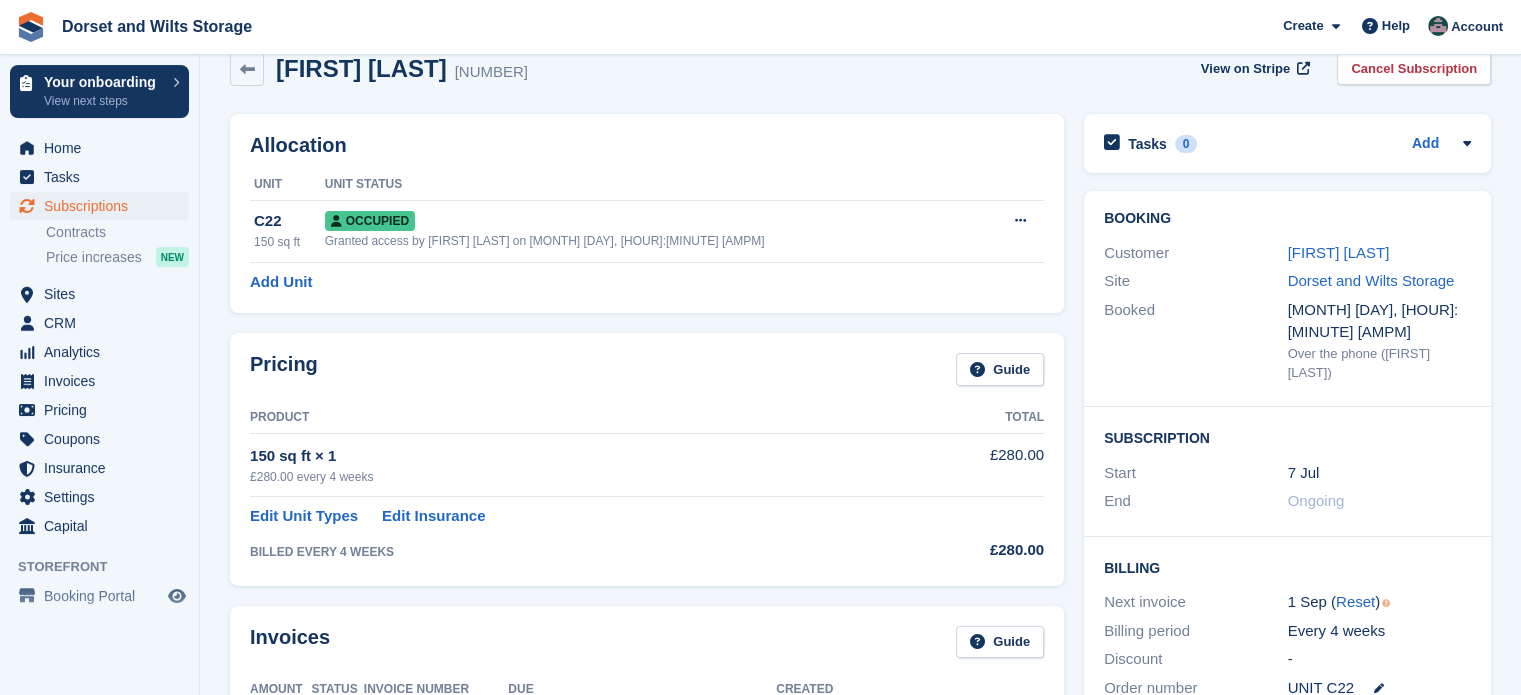 scroll, scrollTop: 0, scrollLeft: 0, axis: both 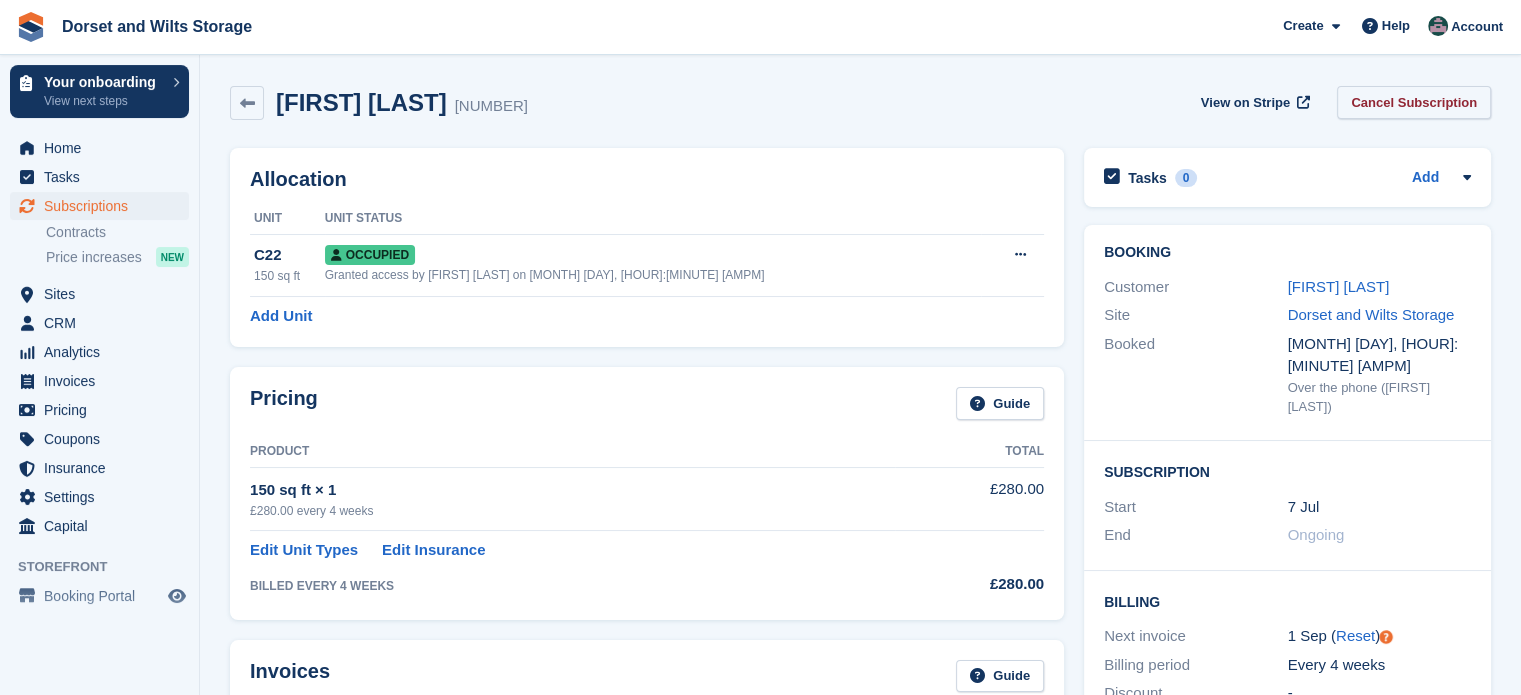 click on "Cancel Subscription" at bounding box center (1414, 102) 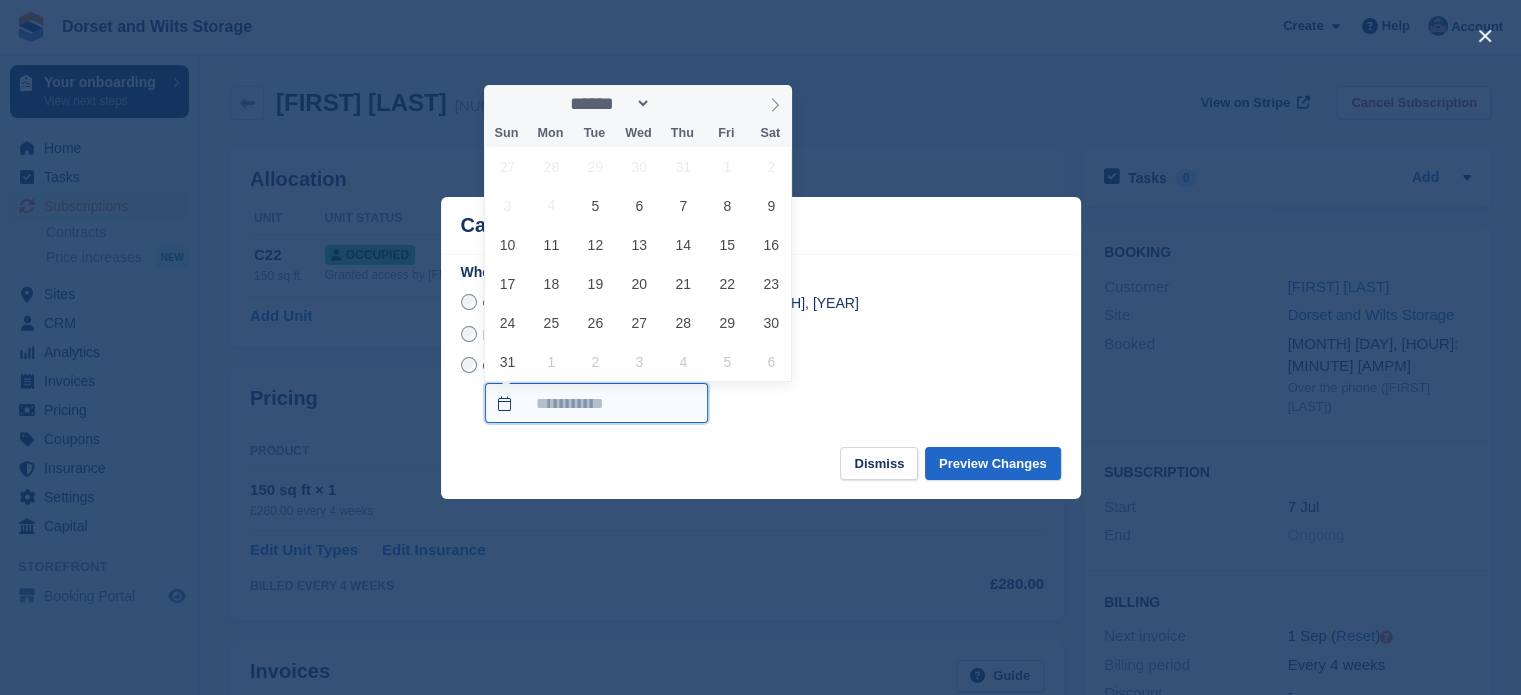 click on "On a custom date" at bounding box center (596, 403) 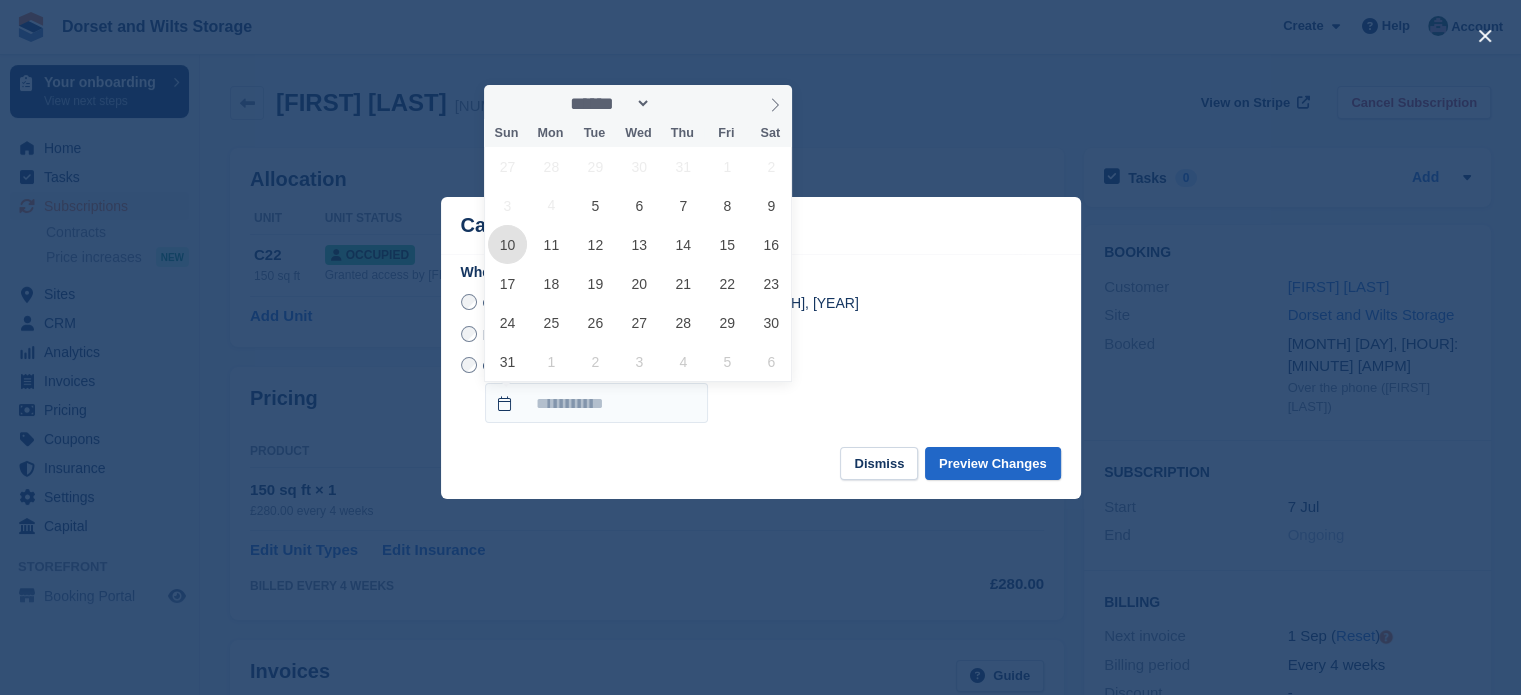 click on "10" at bounding box center (507, 244) 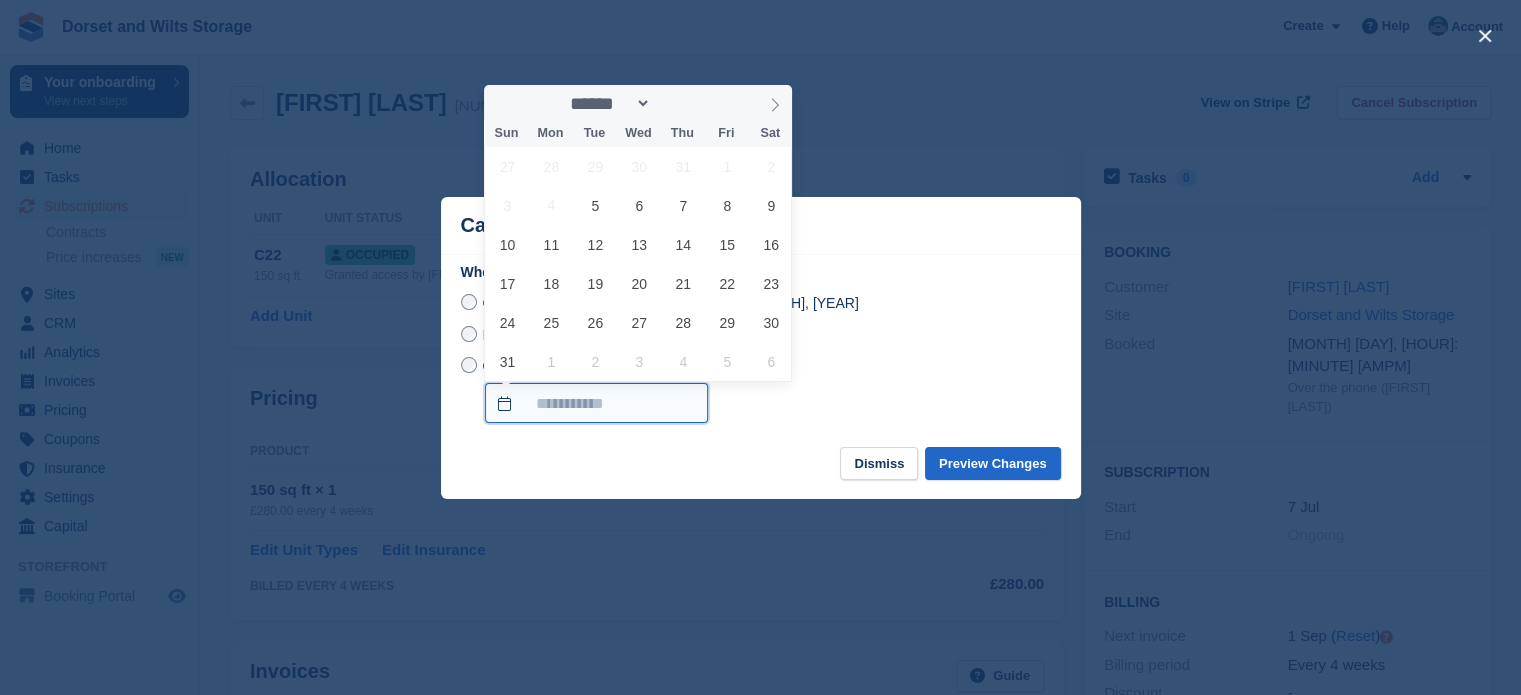 type on "**********" 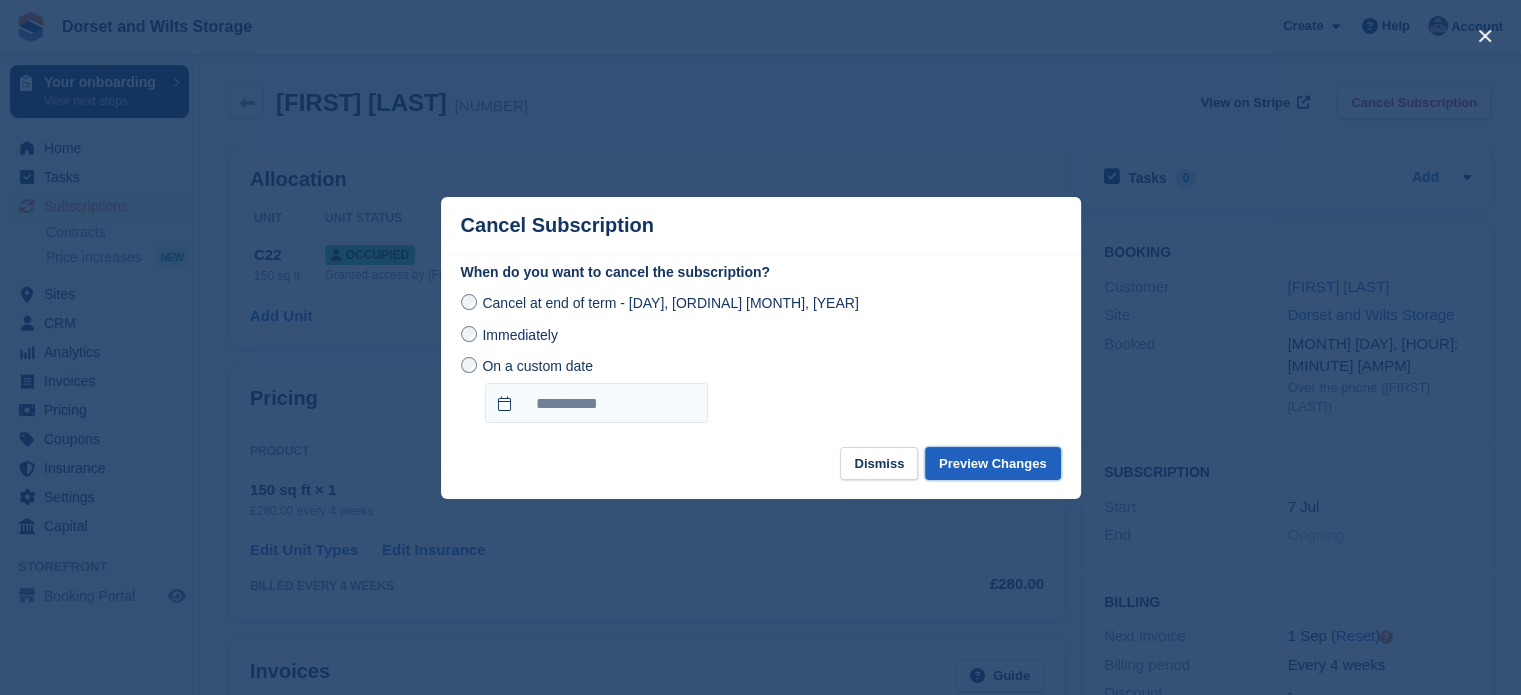 click on "Preview Changes" at bounding box center [993, 463] 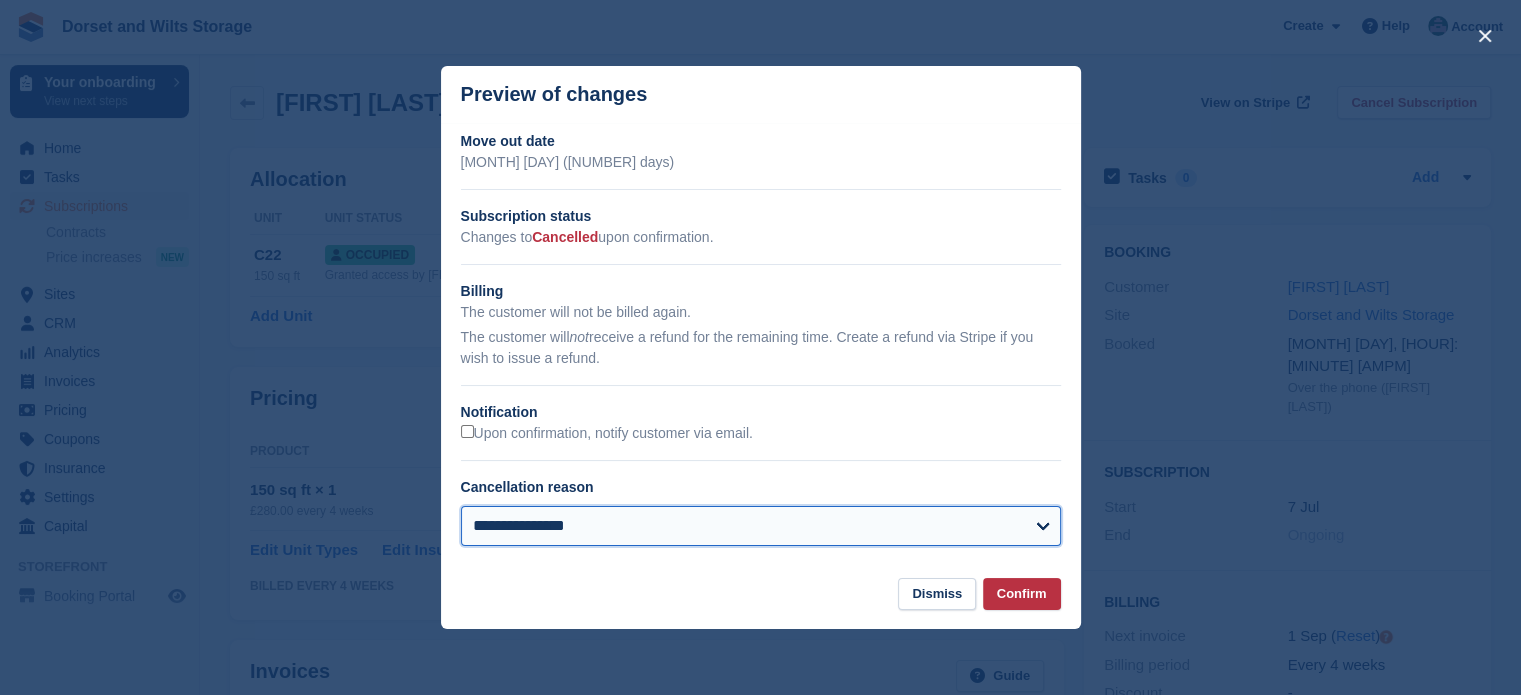 click on "**********" at bounding box center [761, 526] 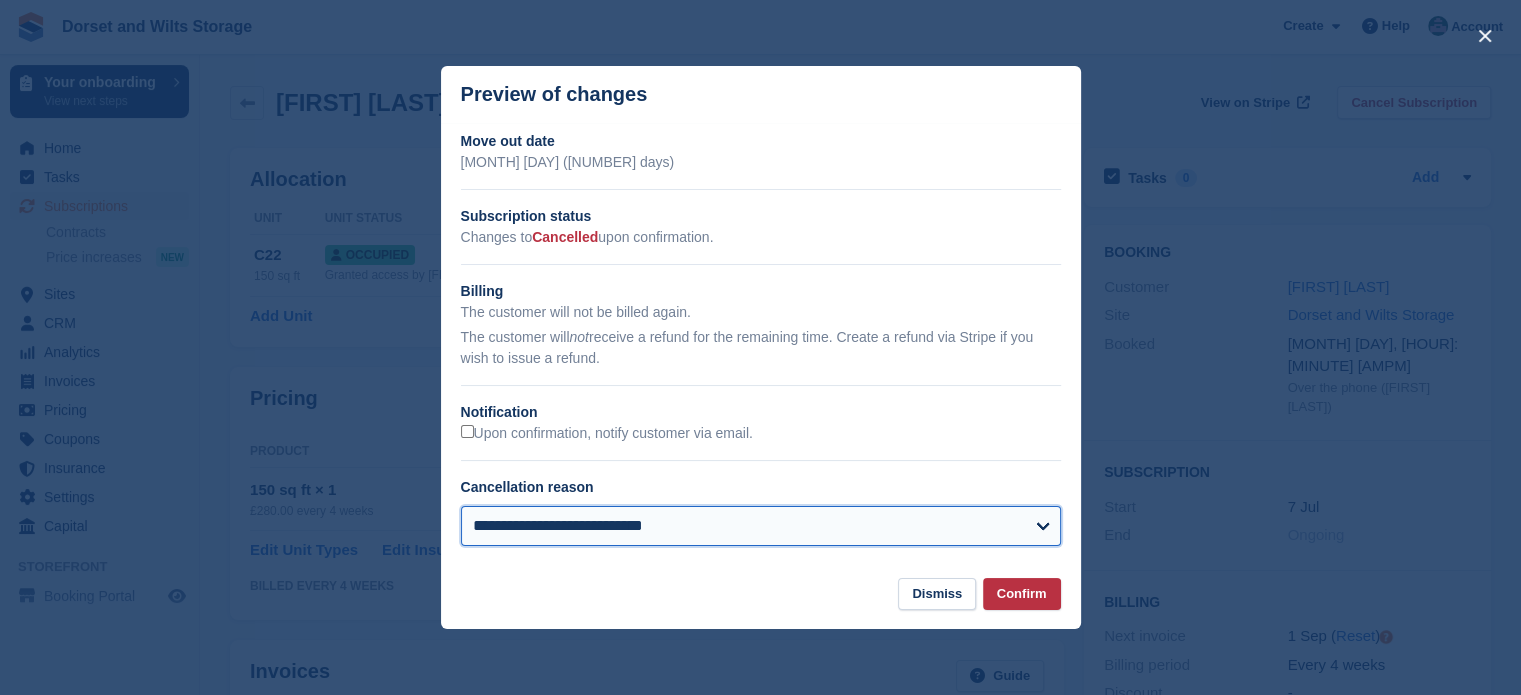 click on "**********" at bounding box center [761, 526] 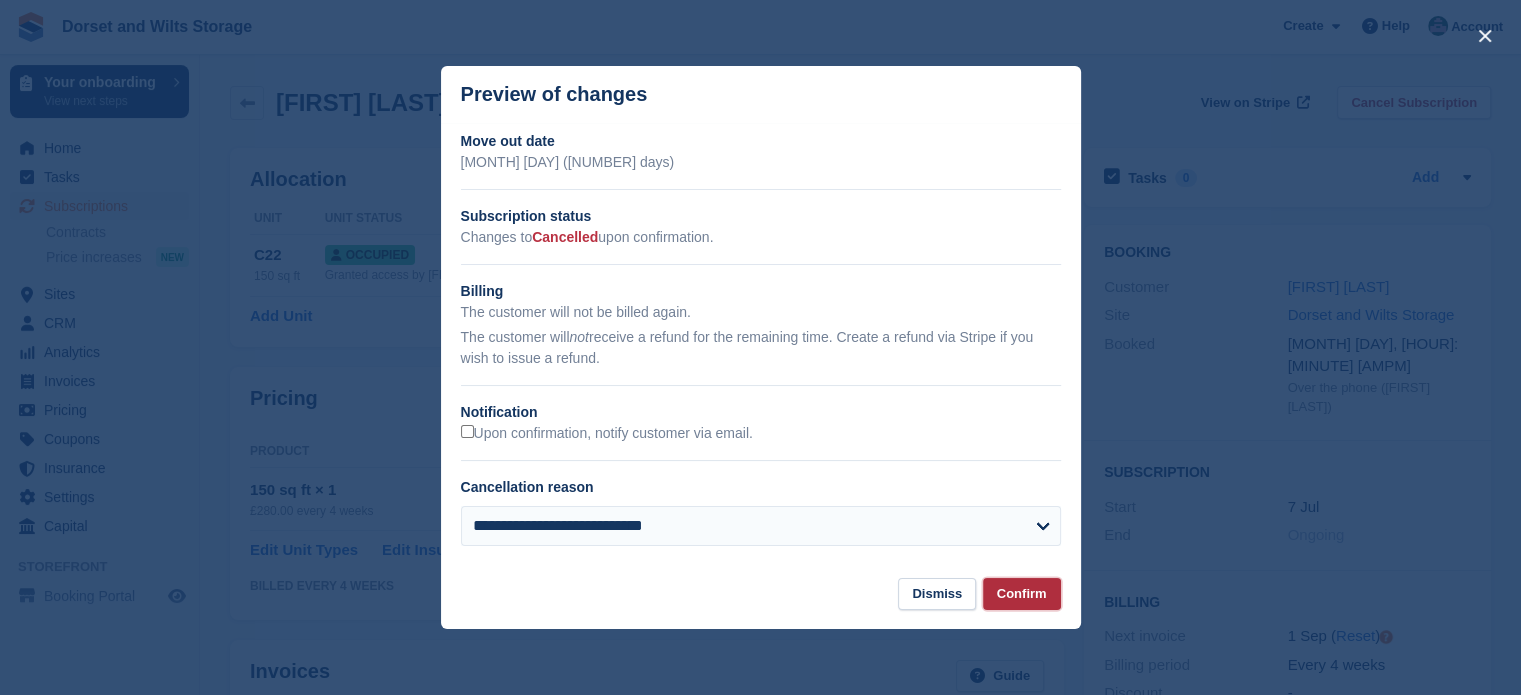 click on "Confirm" at bounding box center [1022, 594] 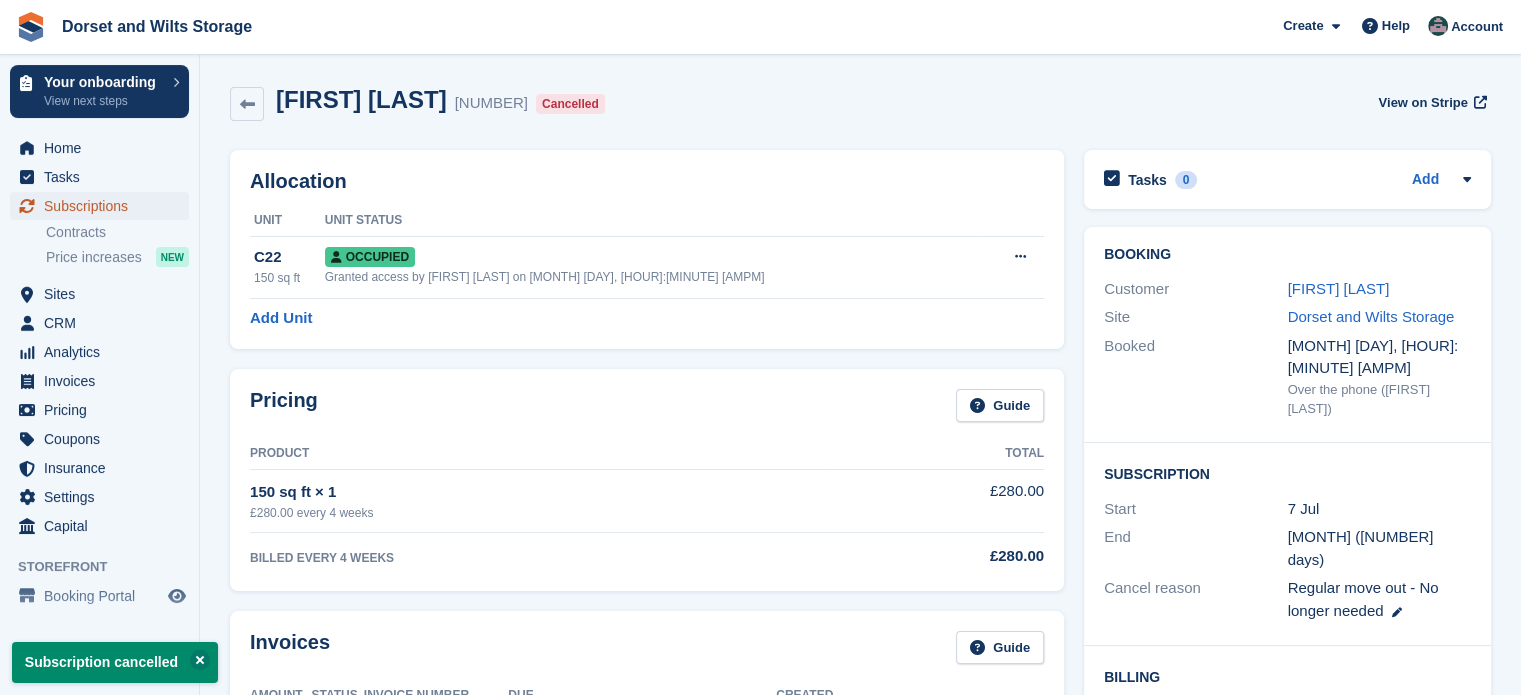 click on "Subscriptions" at bounding box center (104, 206) 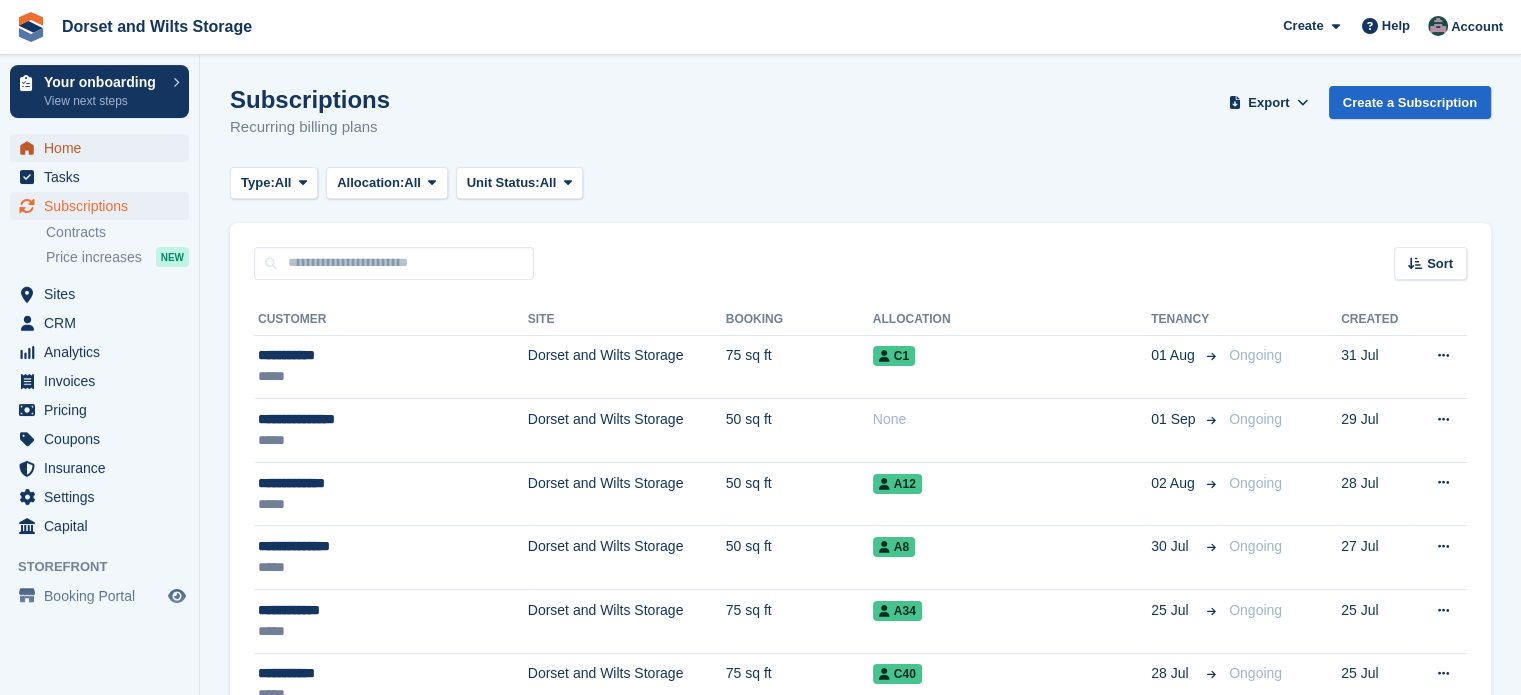 click on "Home" at bounding box center [104, 148] 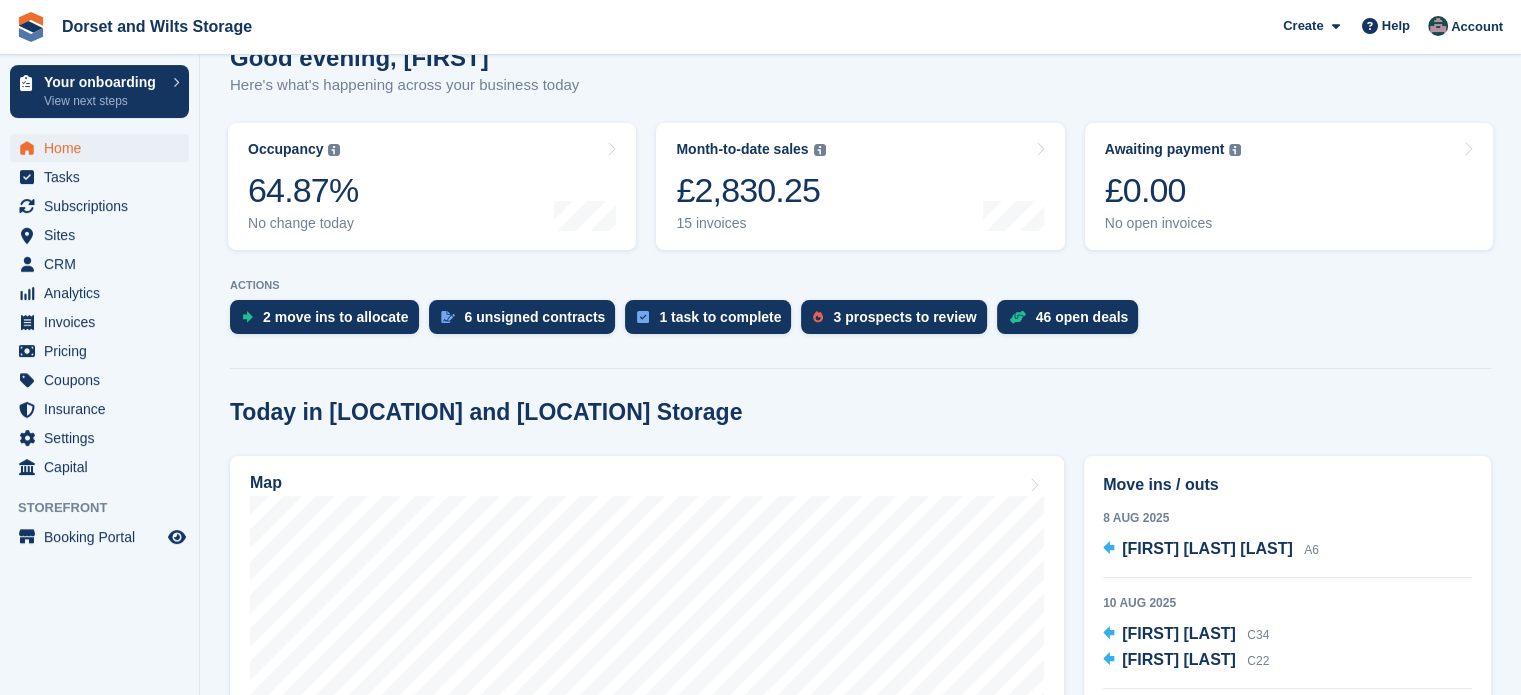 scroll, scrollTop: 300, scrollLeft: 0, axis: vertical 